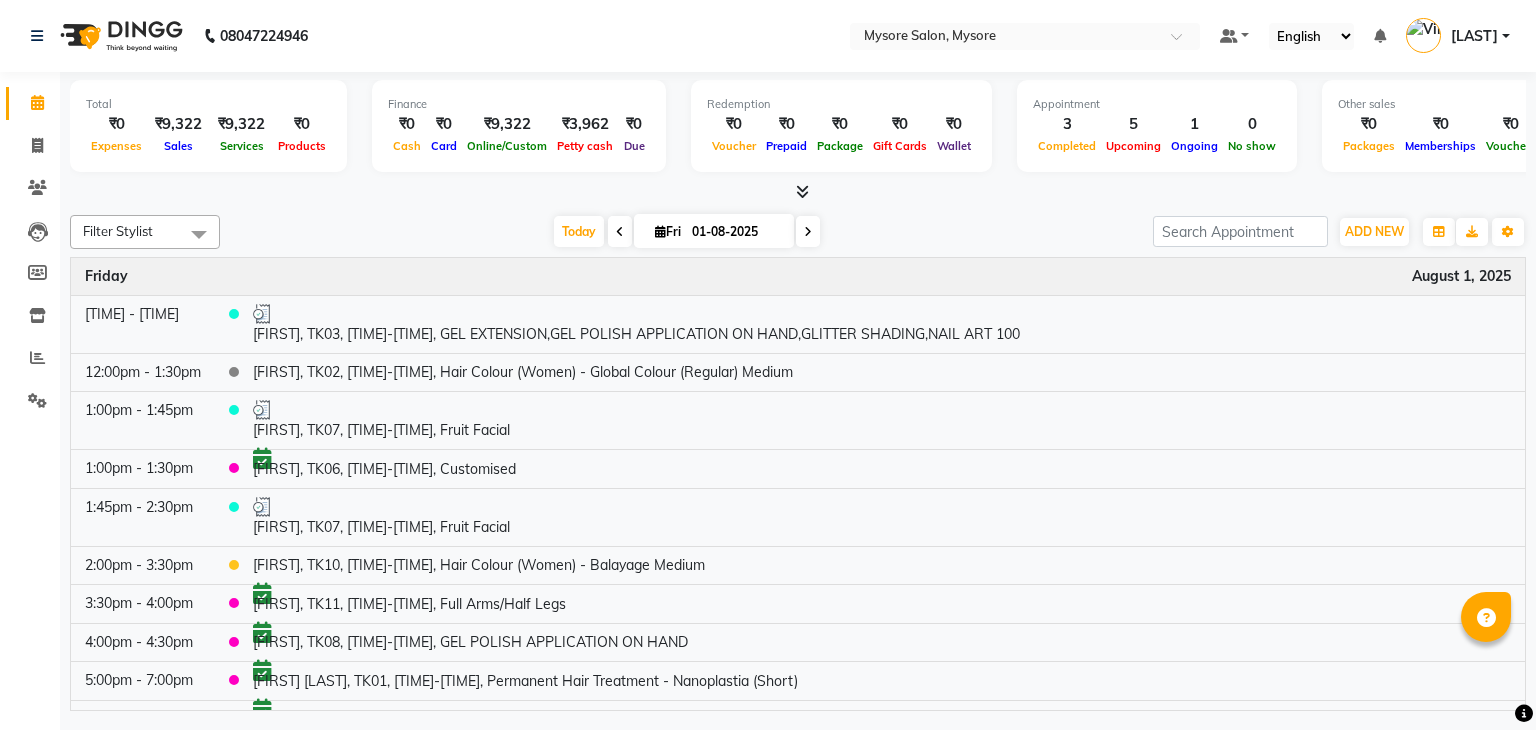 click on "08047224946 Select Location × Mysore Salon, Mysore Default Panel My Panel English ENGLISH Español العربية मराठी हिंदी ગુજરાતી தமிழ் 中文 Notifications nothing to show Vimarsh k Manage Profile Change Password Sign out  Version:3.15.11" 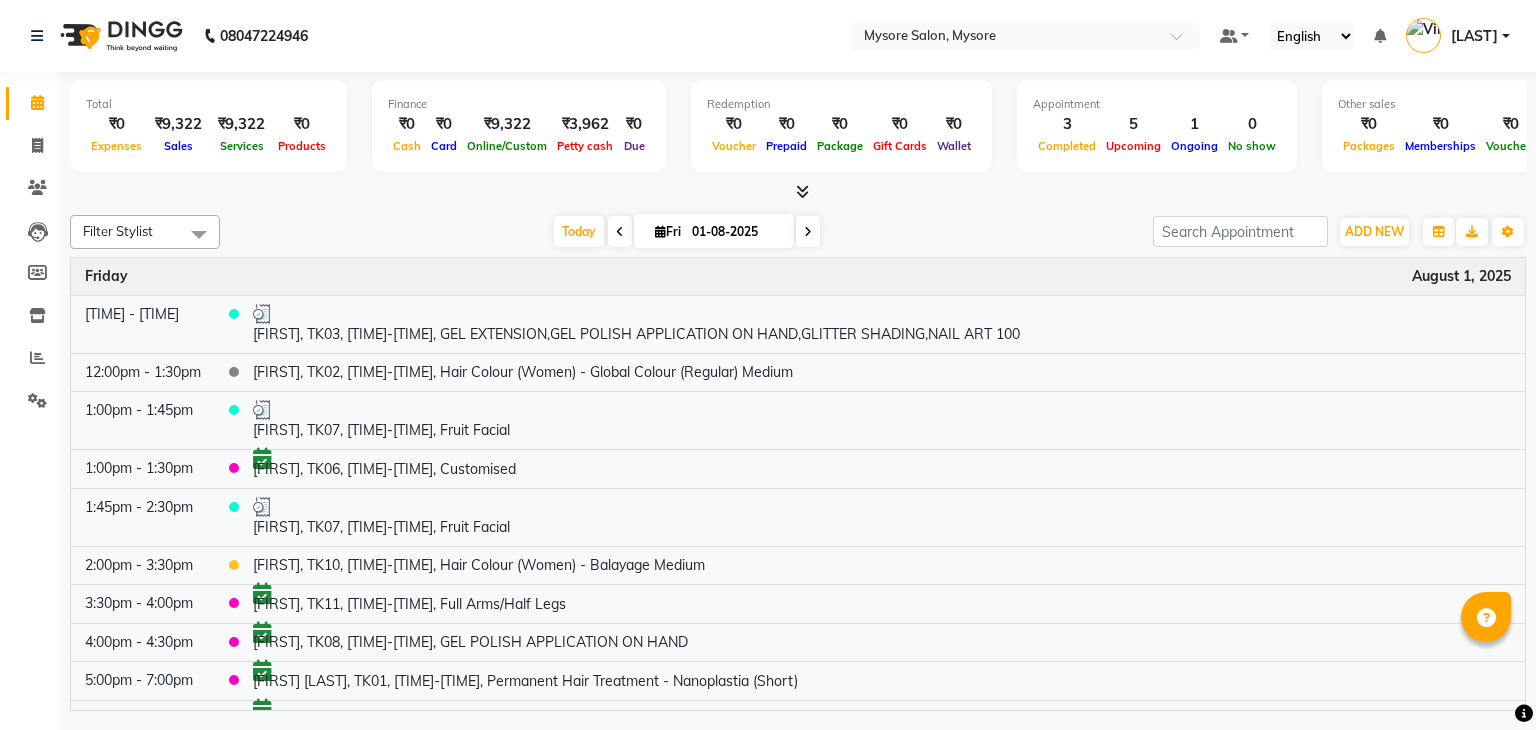 scroll, scrollTop: 0, scrollLeft: 0, axis: both 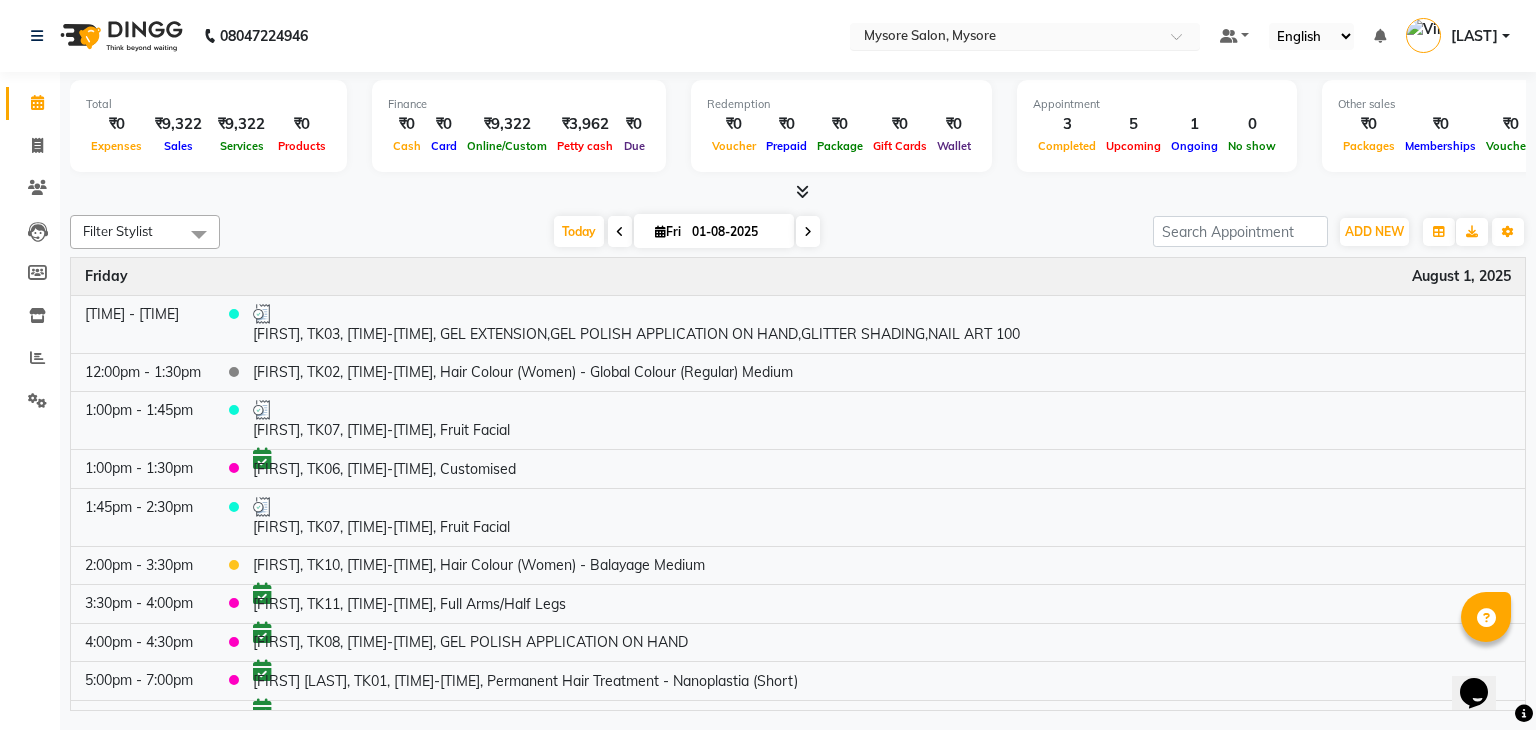 click on "× Mysore Salon, Mysore" at bounding box center [930, 36] 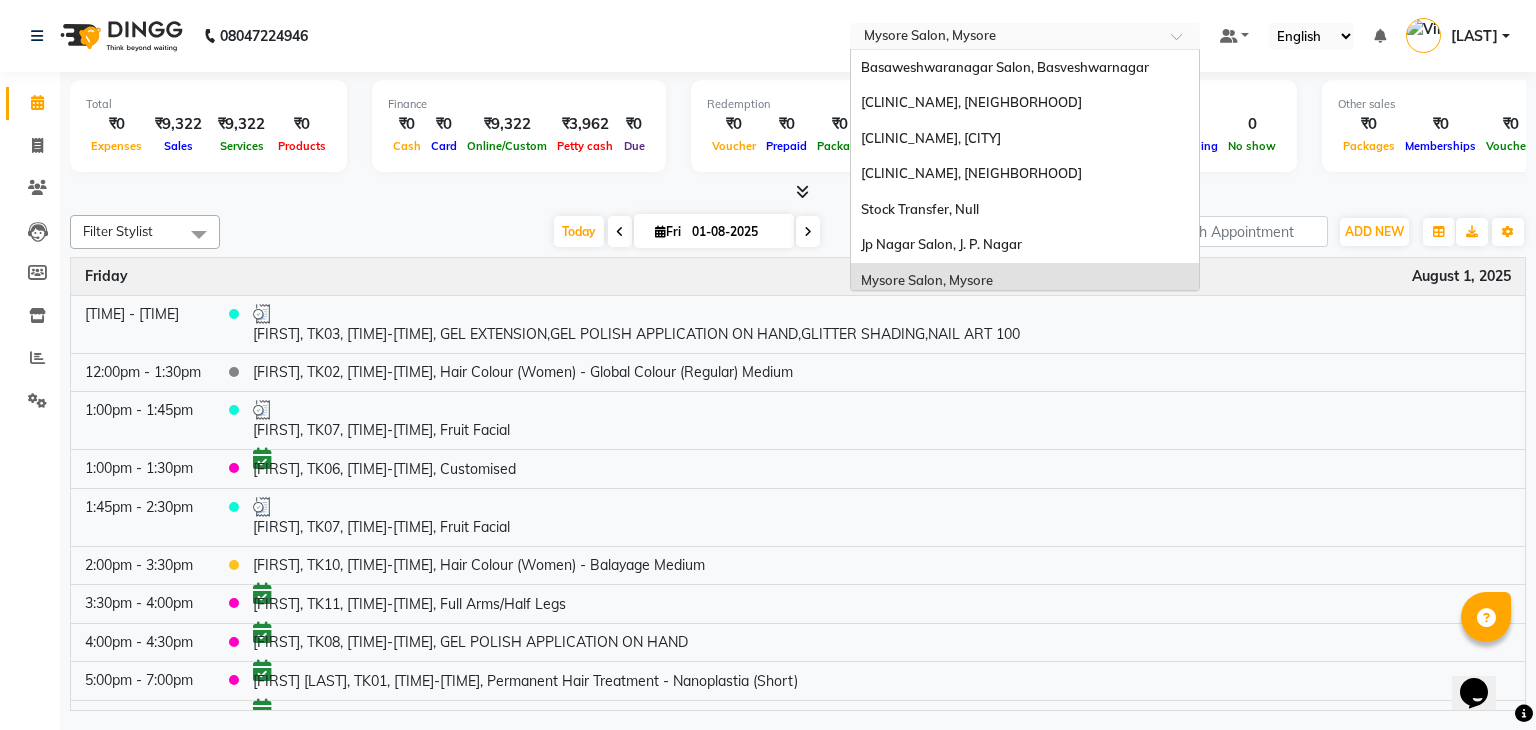 scroll, scrollTop: 79, scrollLeft: 0, axis: vertical 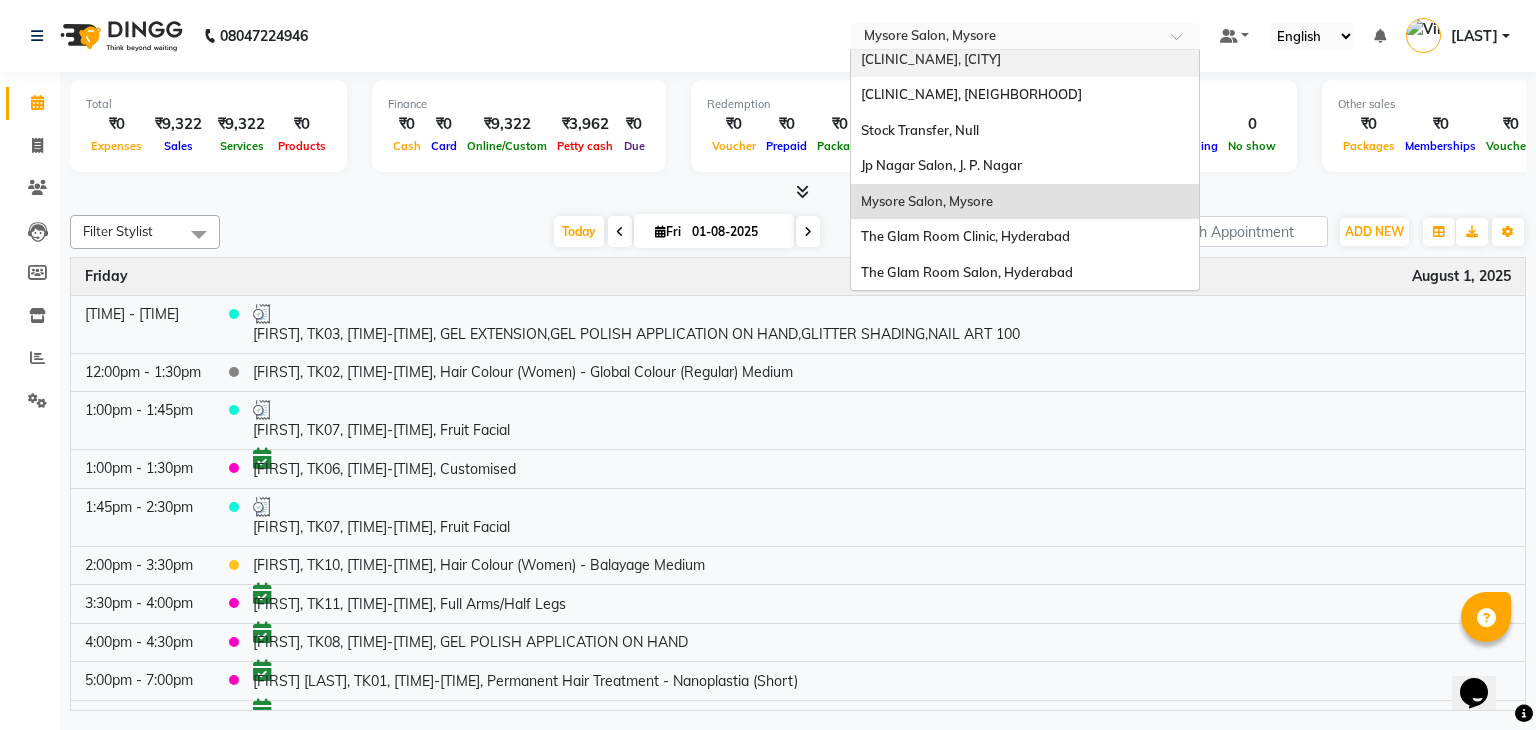 click on "[CLINIC_NAME], [CITY]" at bounding box center (931, 59) 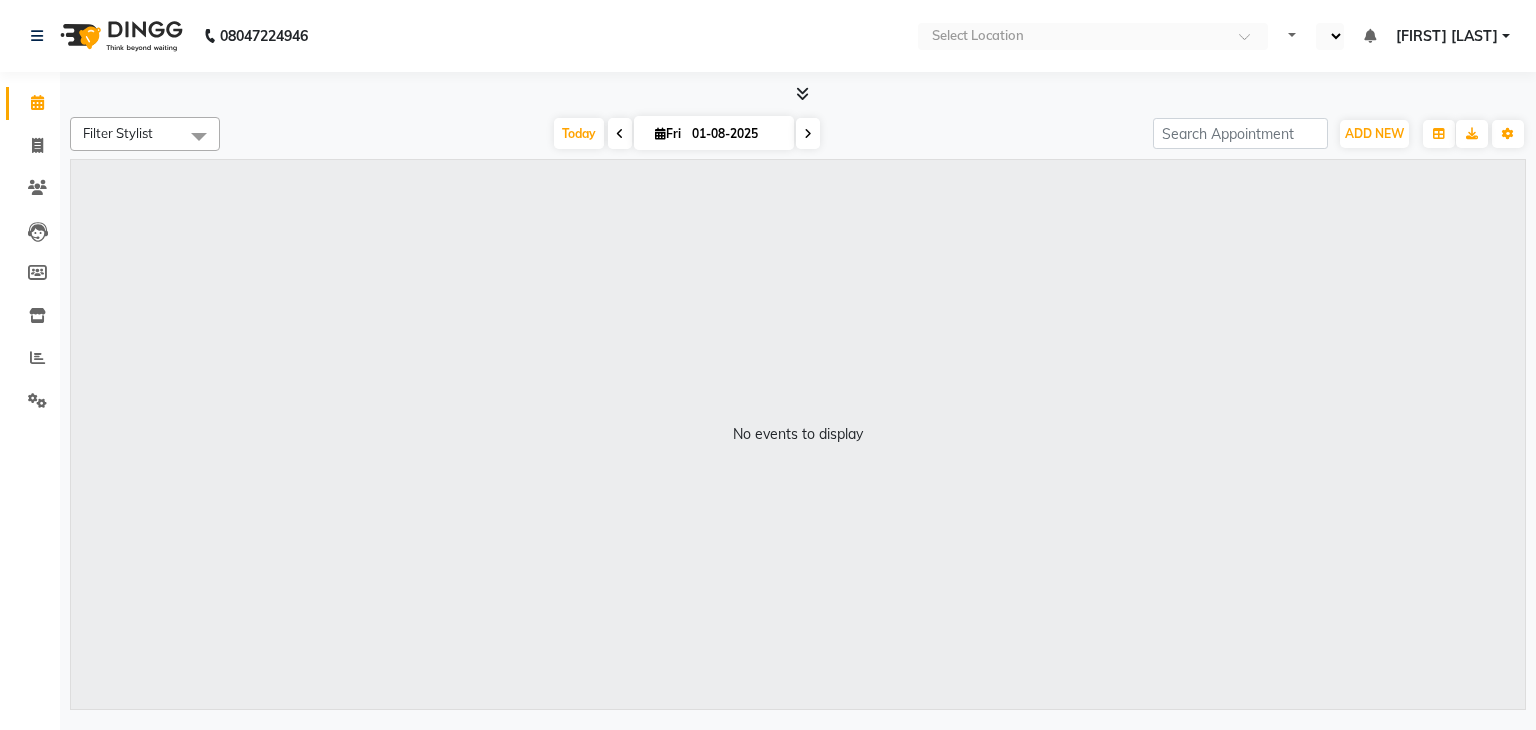 scroll, scrollTop: 0, scrollLeft: 0, axis: both 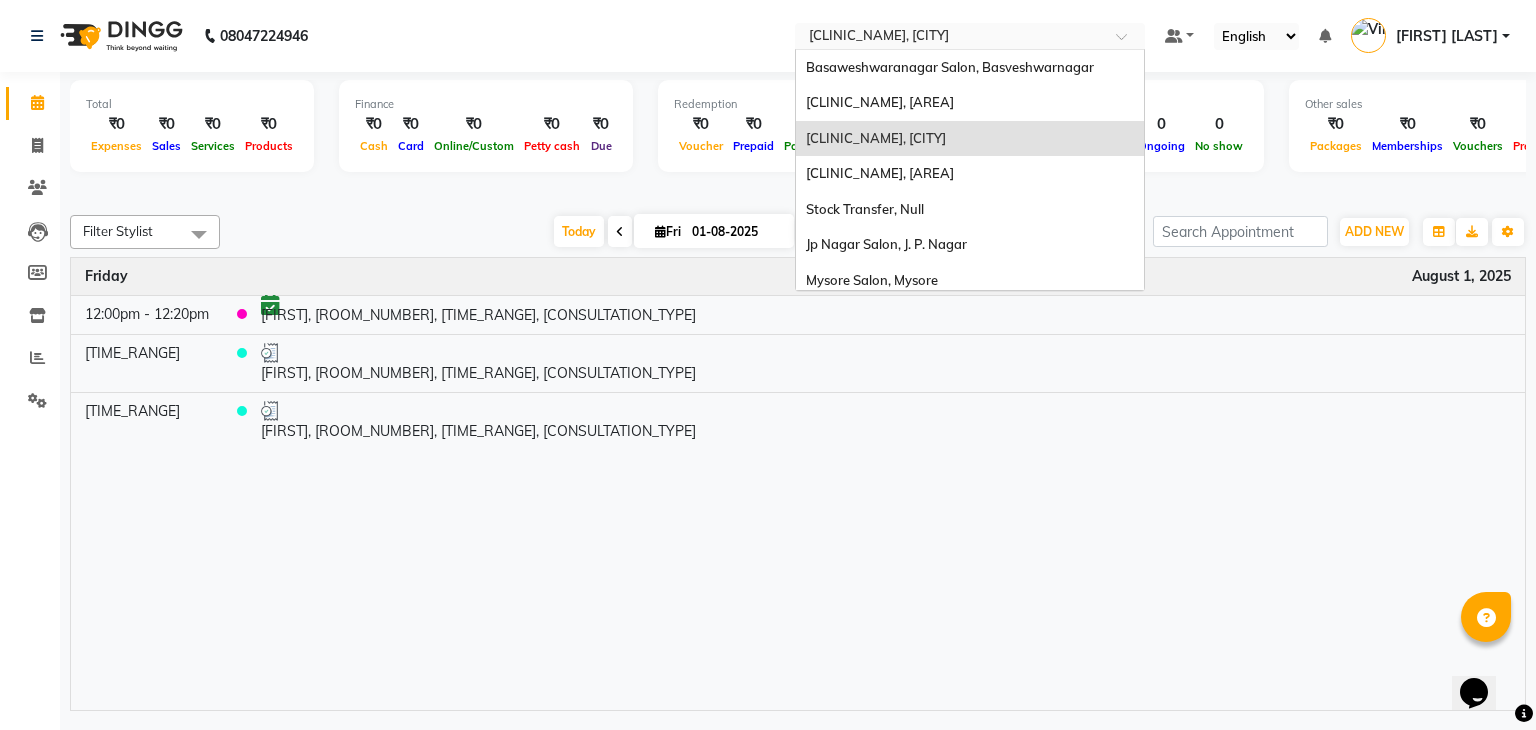 click at bounding box center (950, 38) 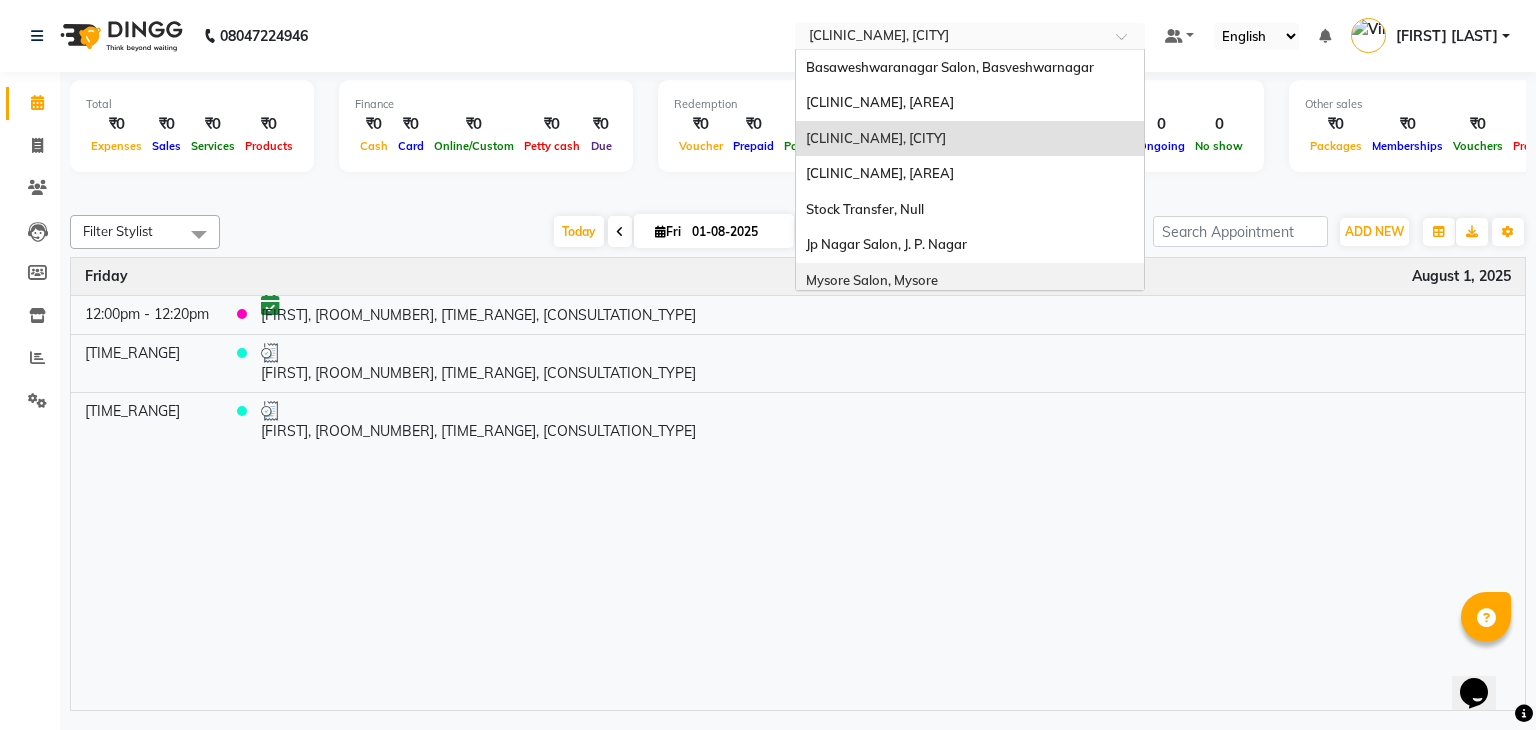 click on "Mysore Salon, Mysore" at bounding box center [872, 280] 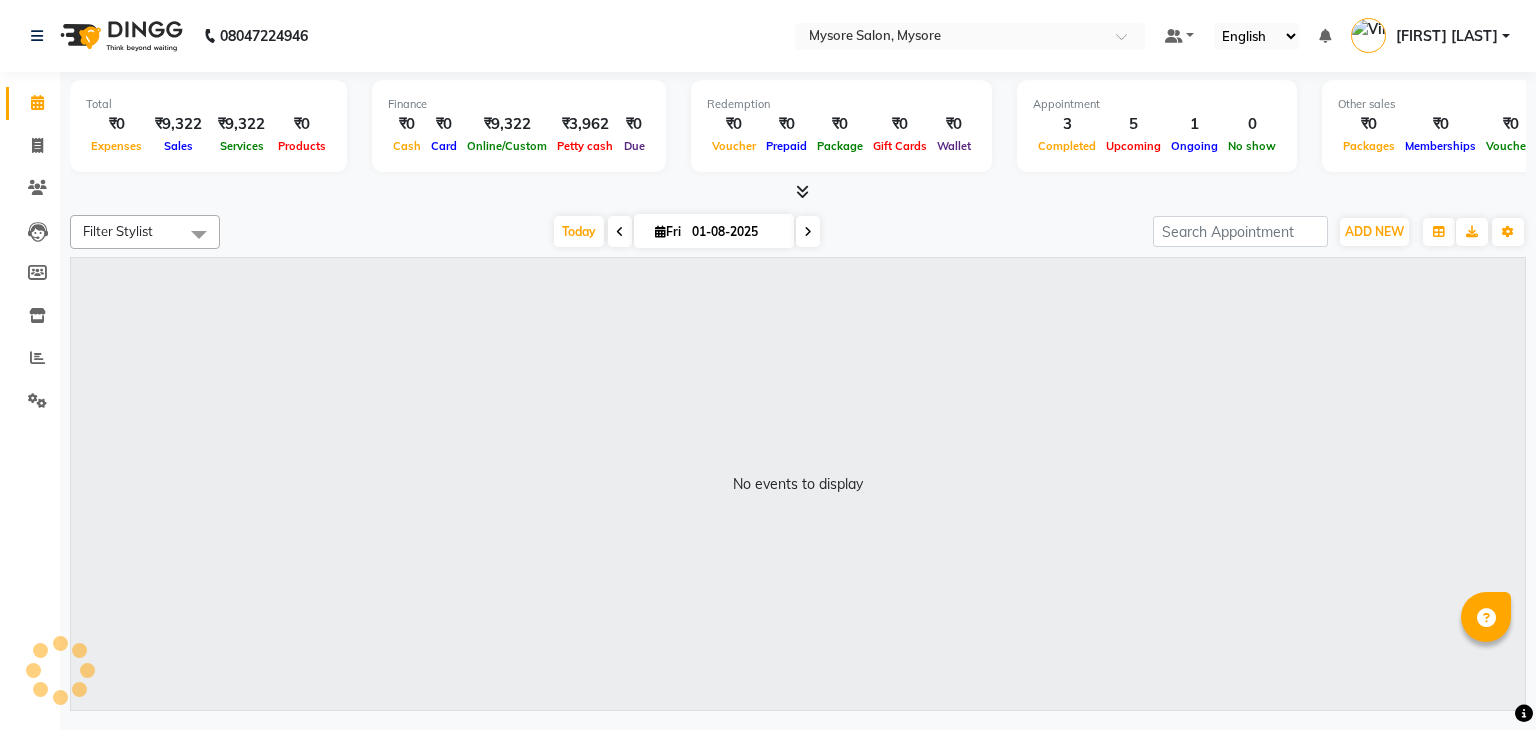 scroll, scrollTop: 0, scrollLeft: 0, axis: both 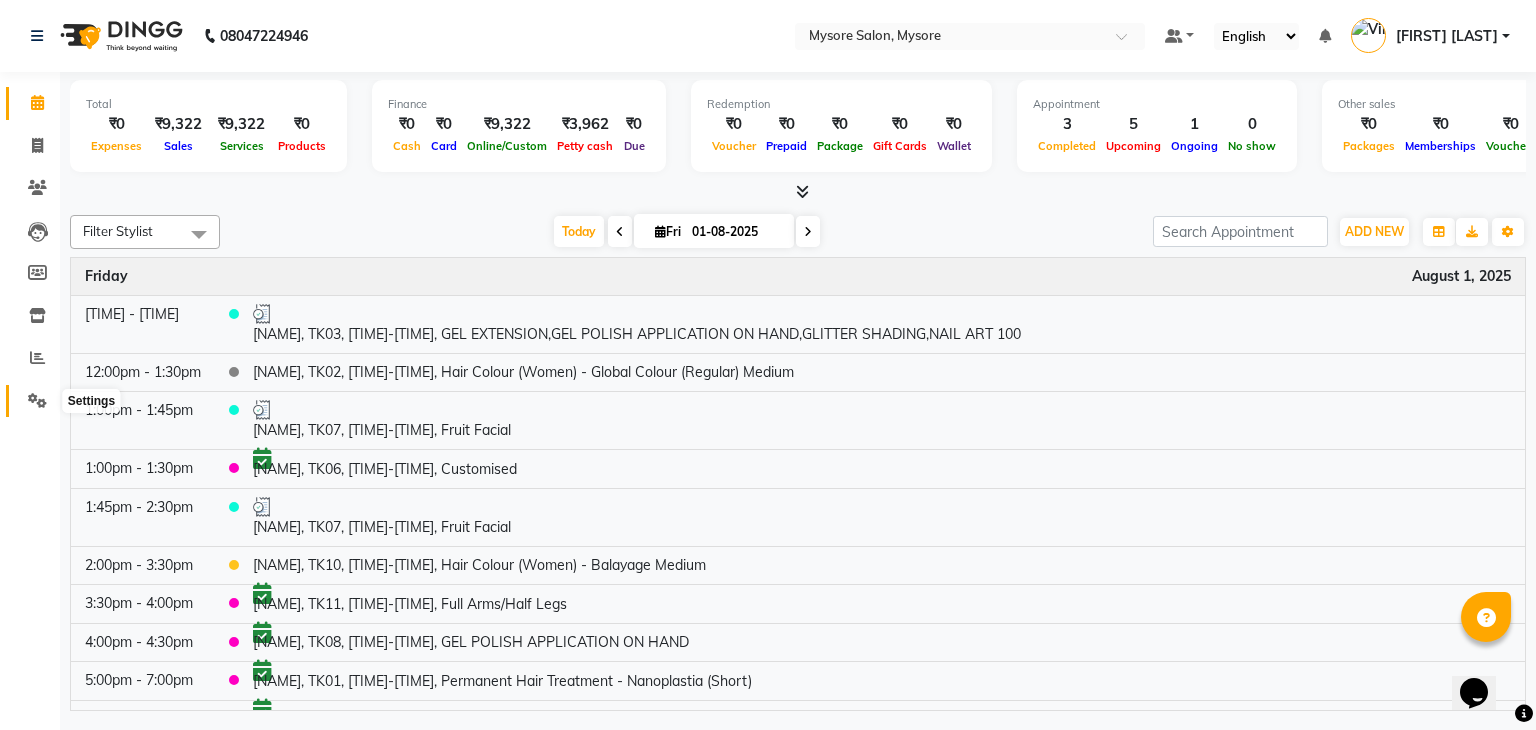 click 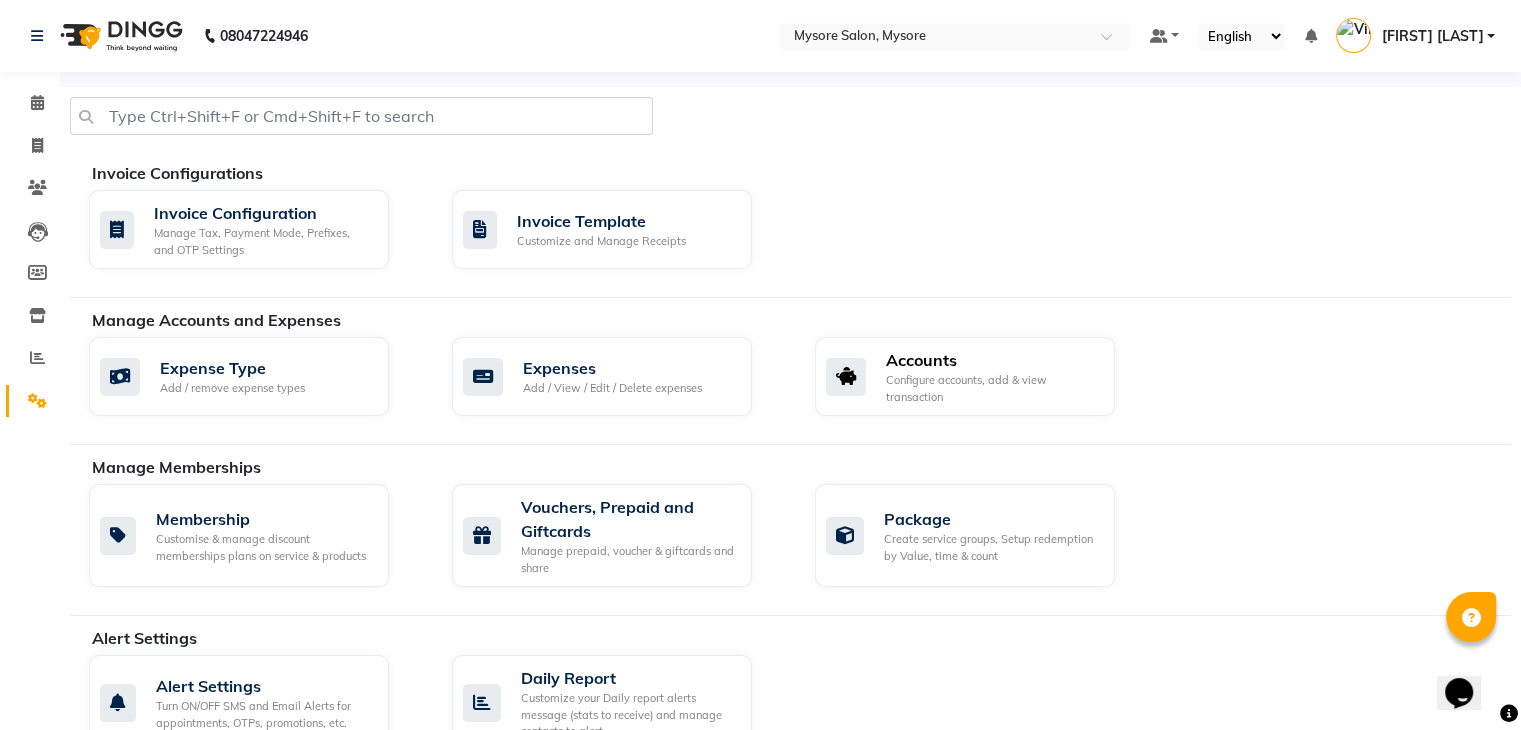 click on "Accounts" 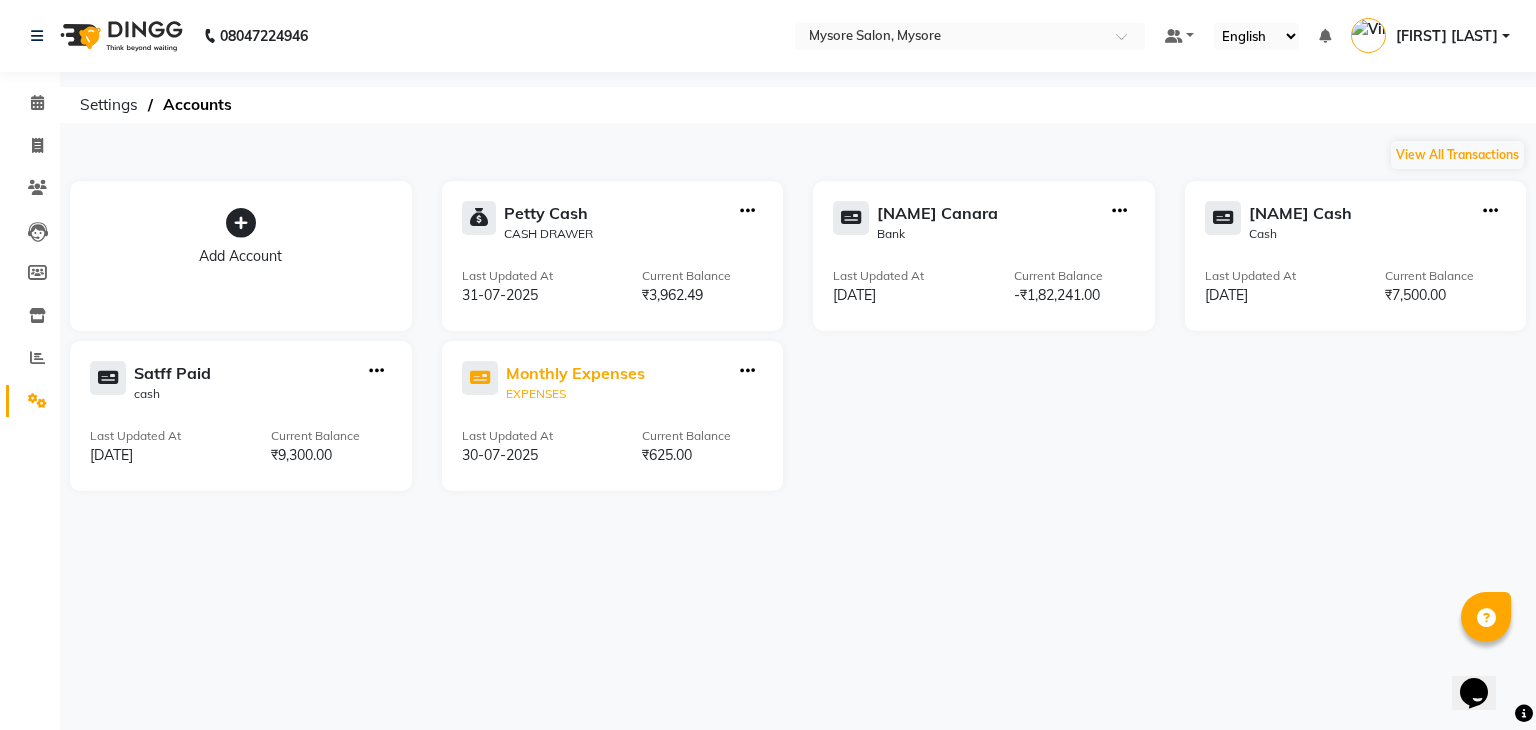 click on "Monthly Expenses" 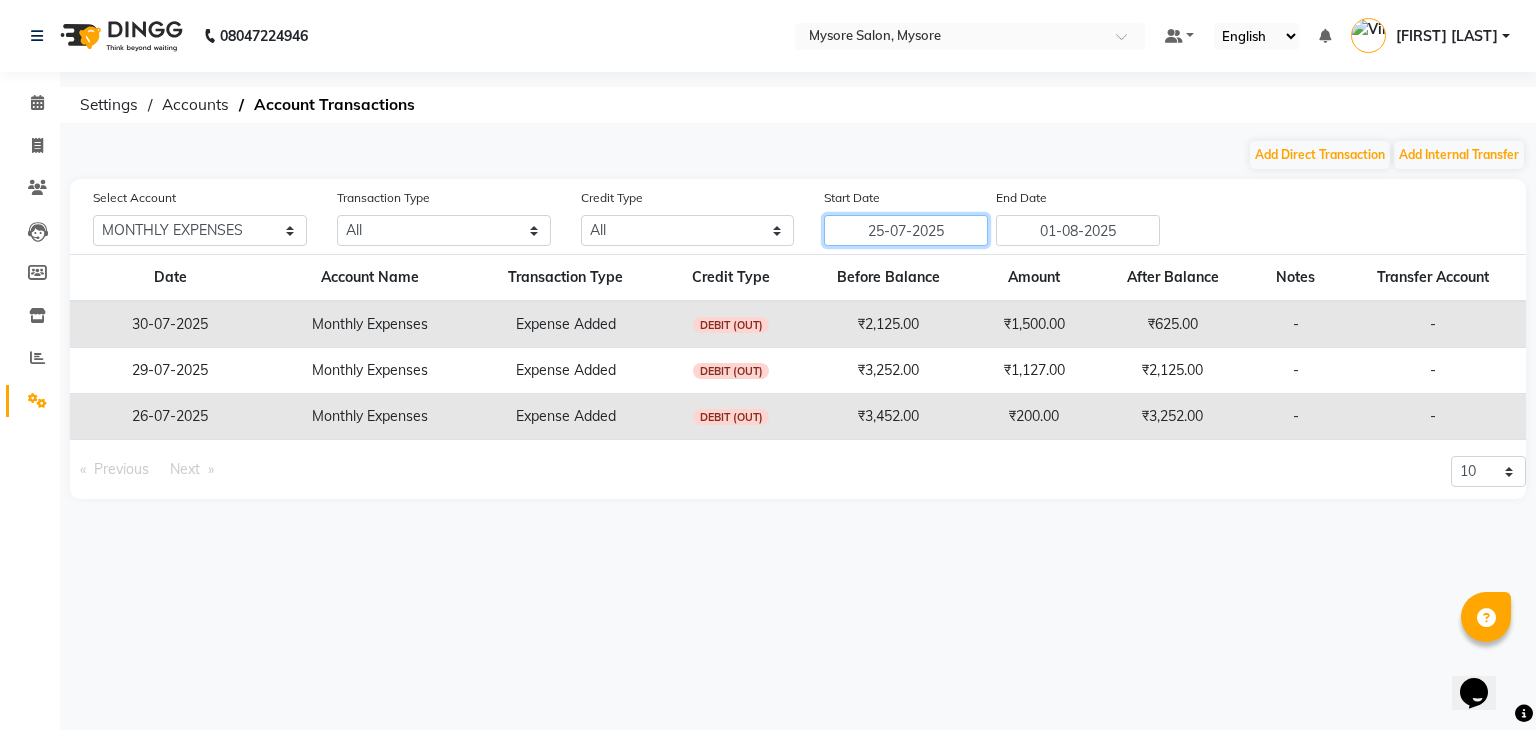 click on "25-07-2025" 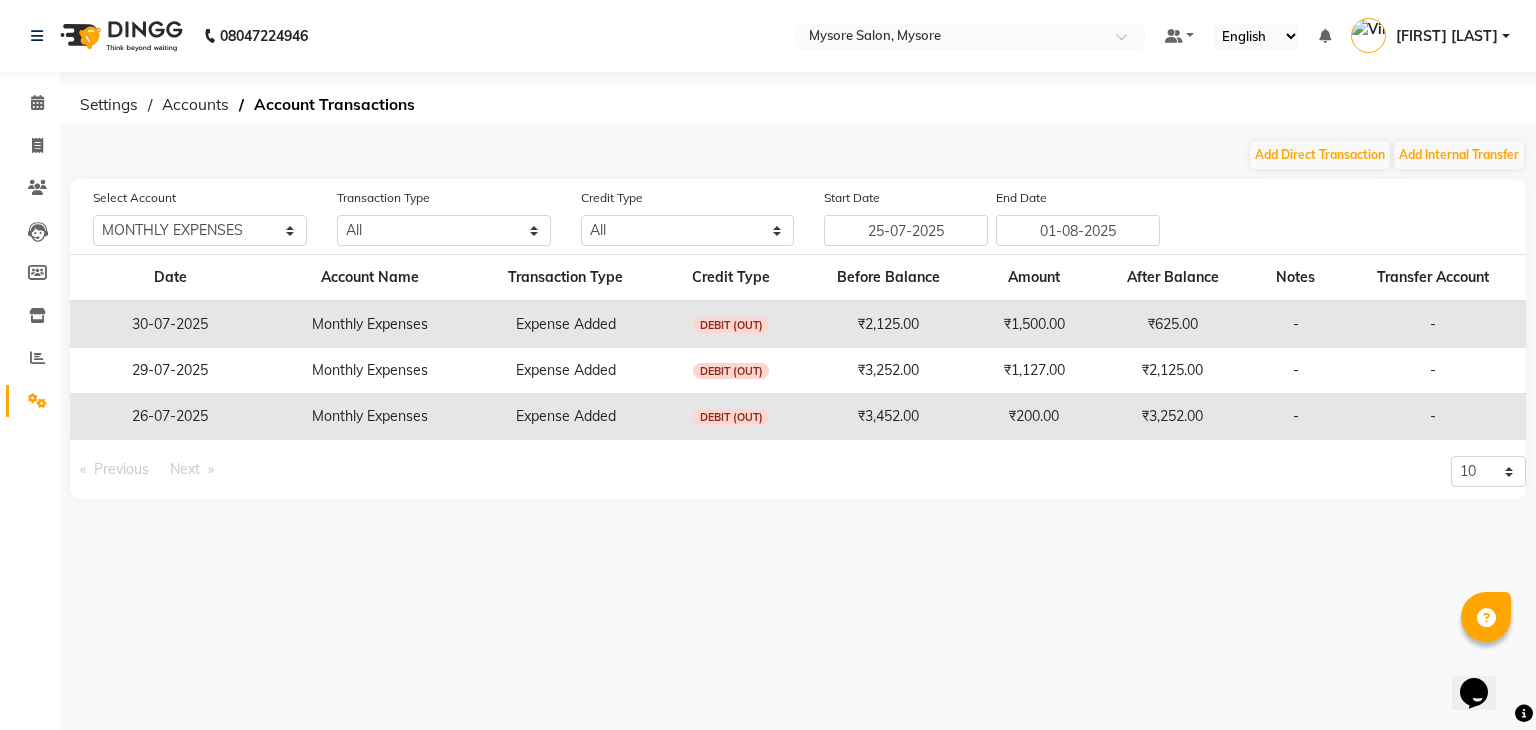 select on "7" 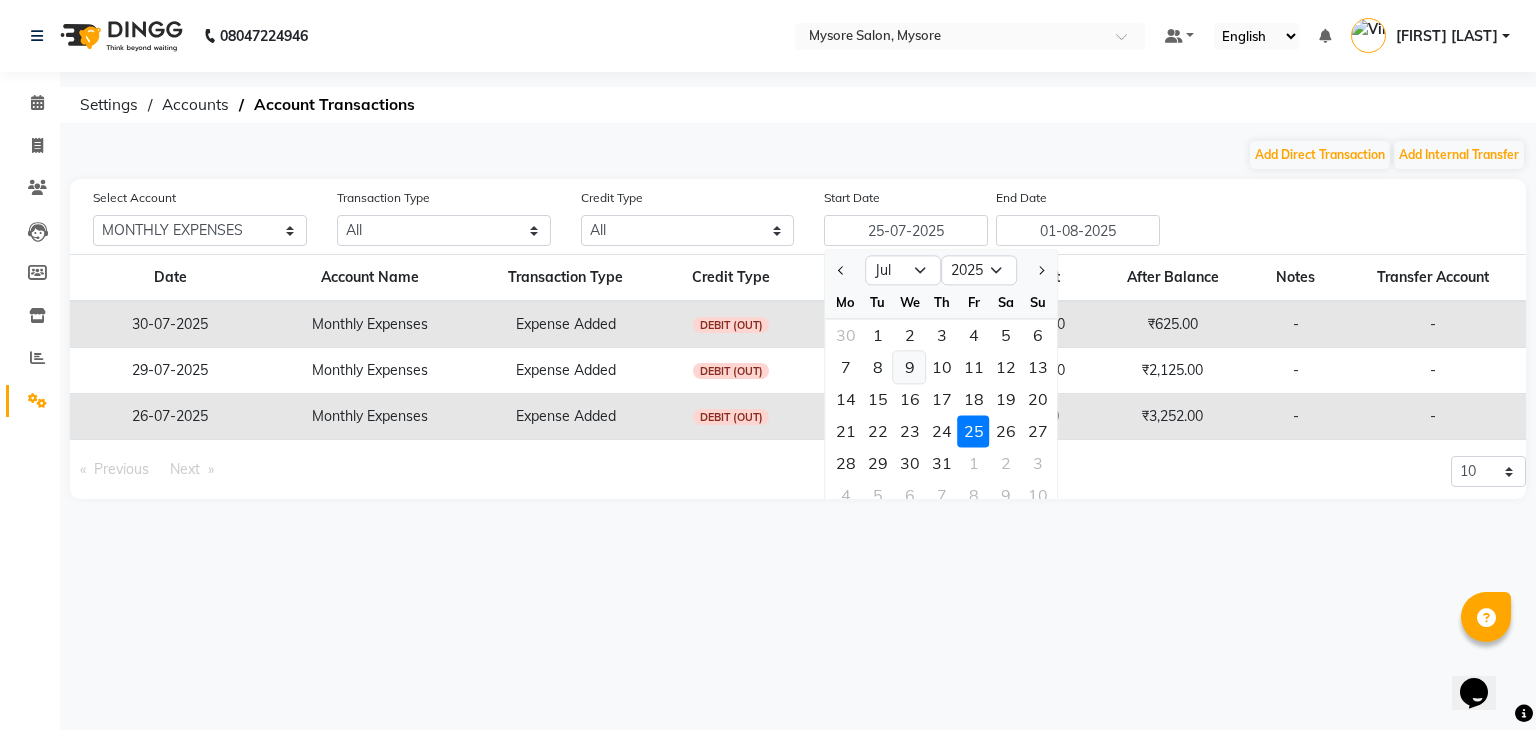 click on "9" 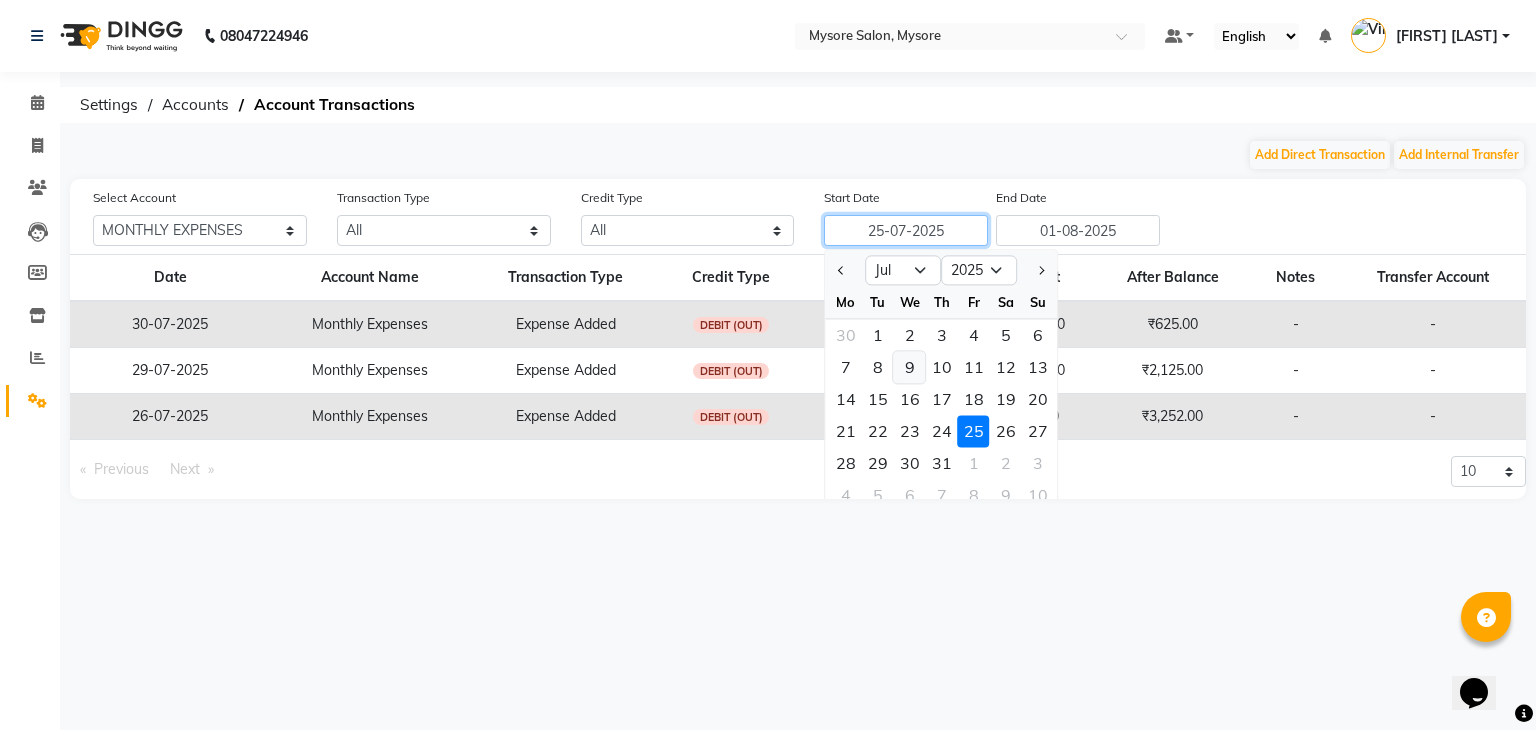 type on "09-07-2025" 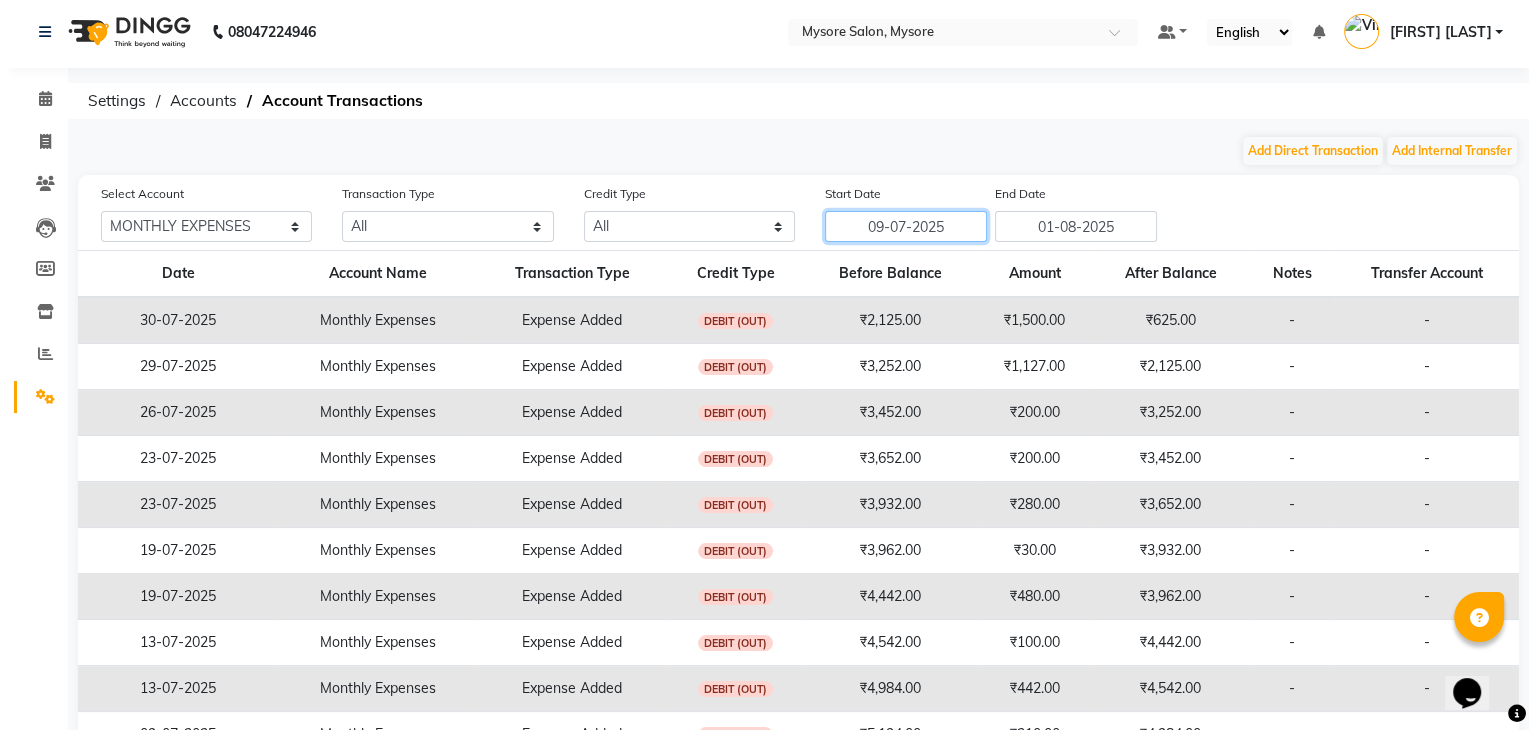 scroll, scrollTop: 0, scrollLeft: 0, axis: both 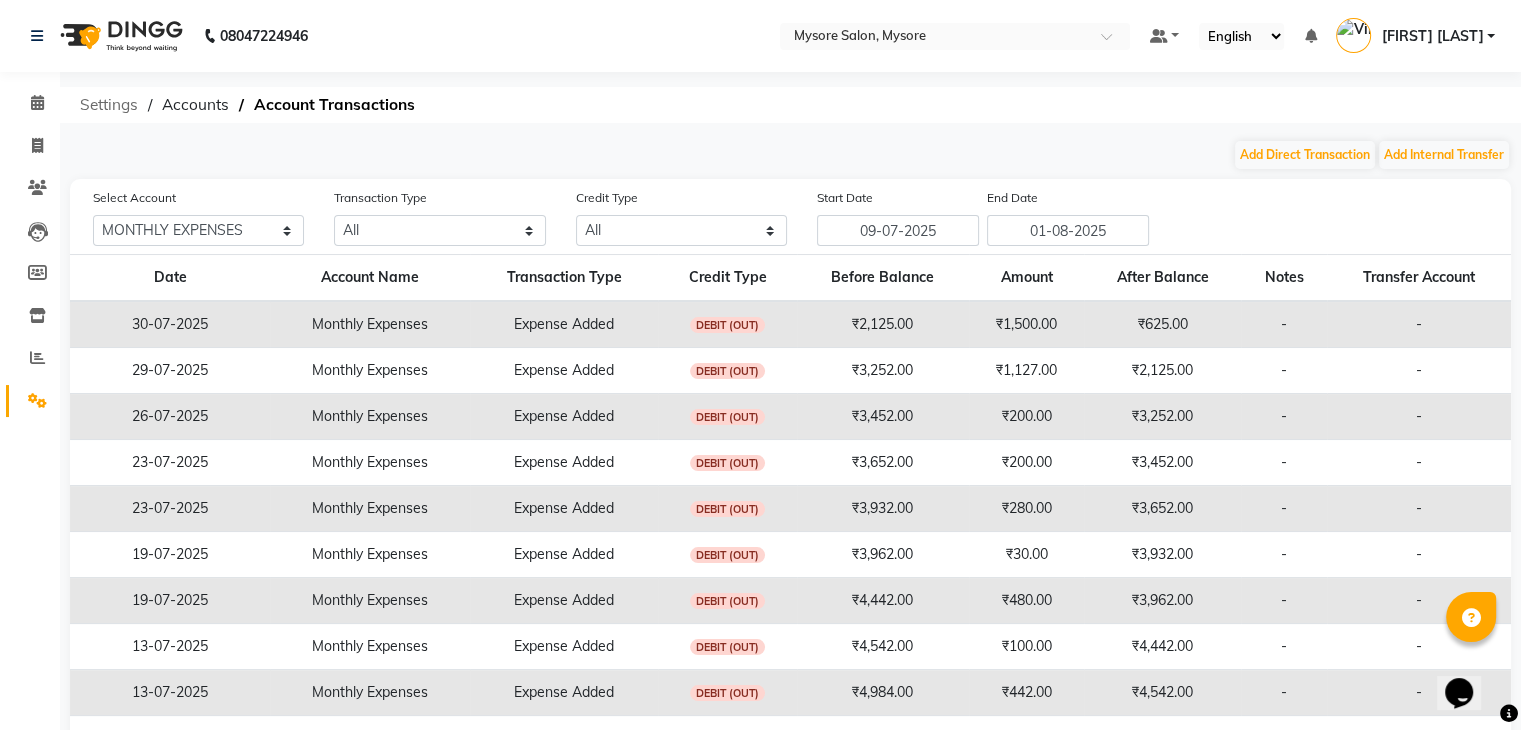 click on "Settings" 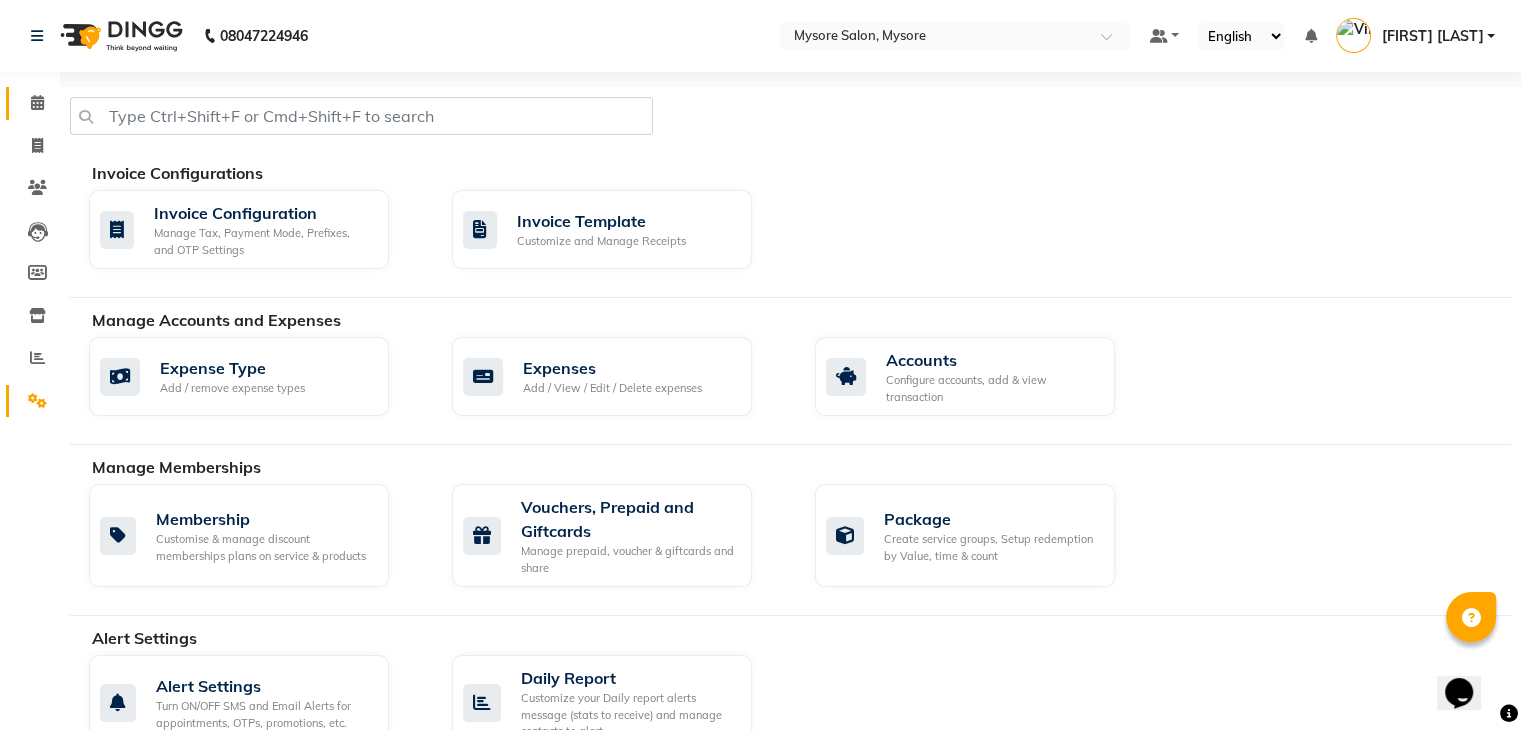 click on "Calendar" 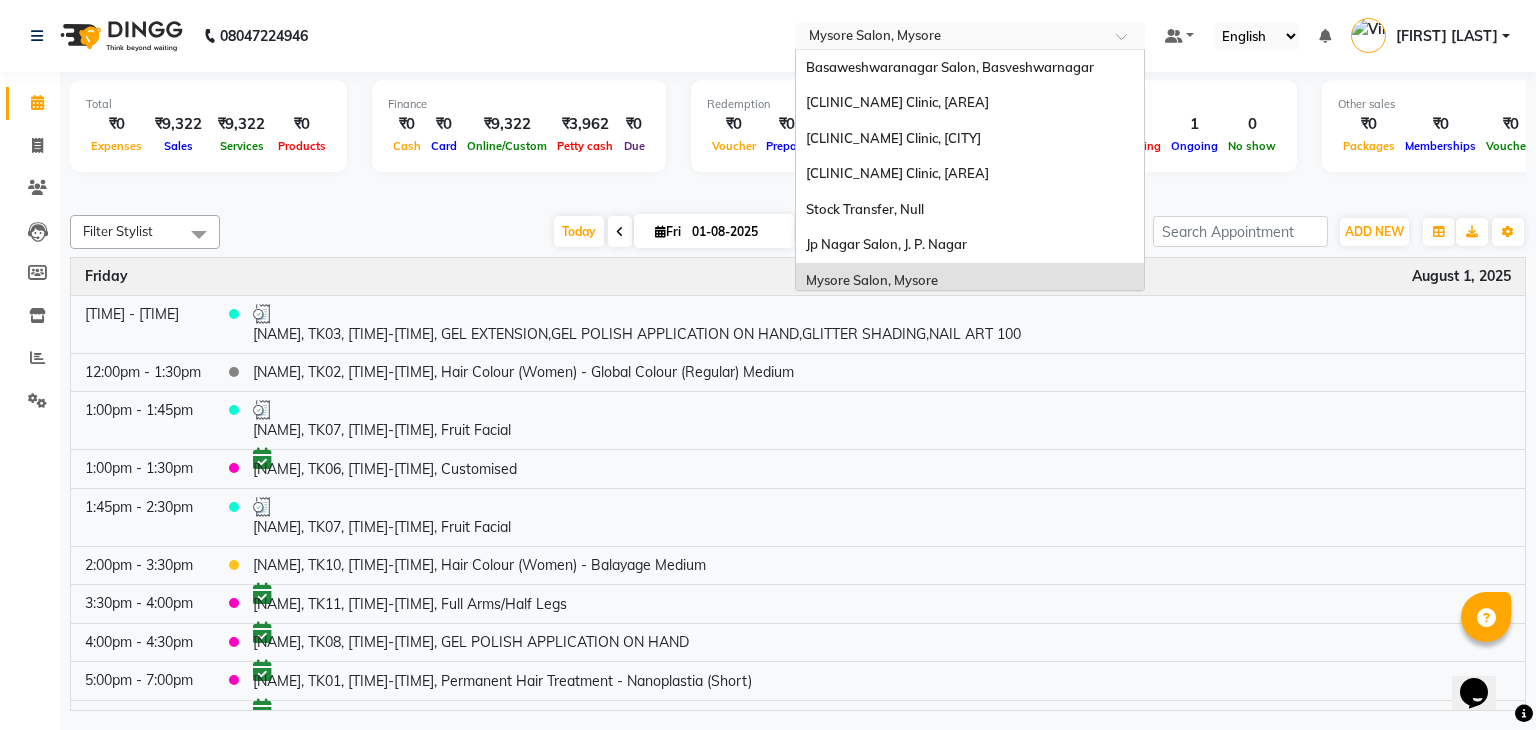 click at bounding box center [950, 38] 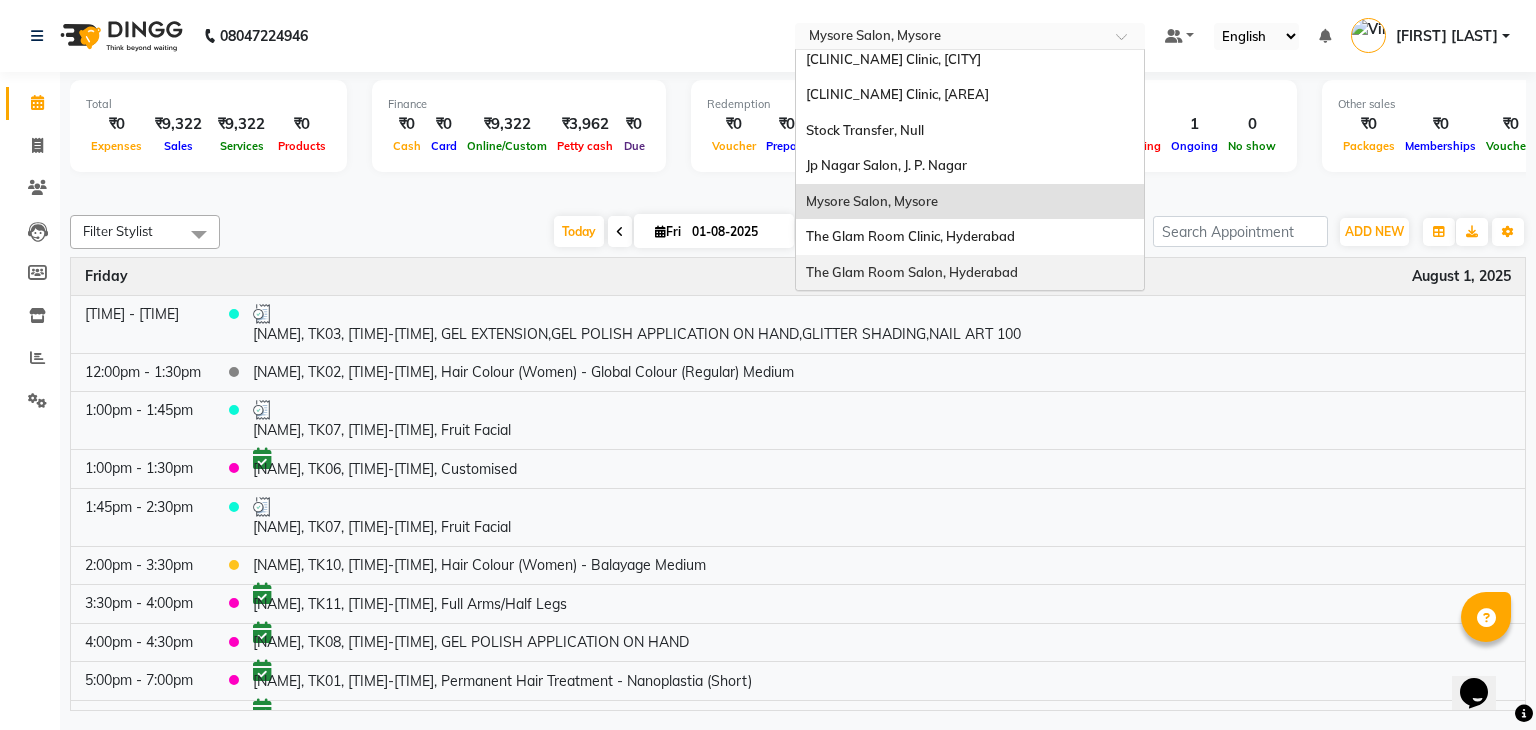 click on "The Glam Room Salon, Hyderabad" at bounding box center (970, 273) 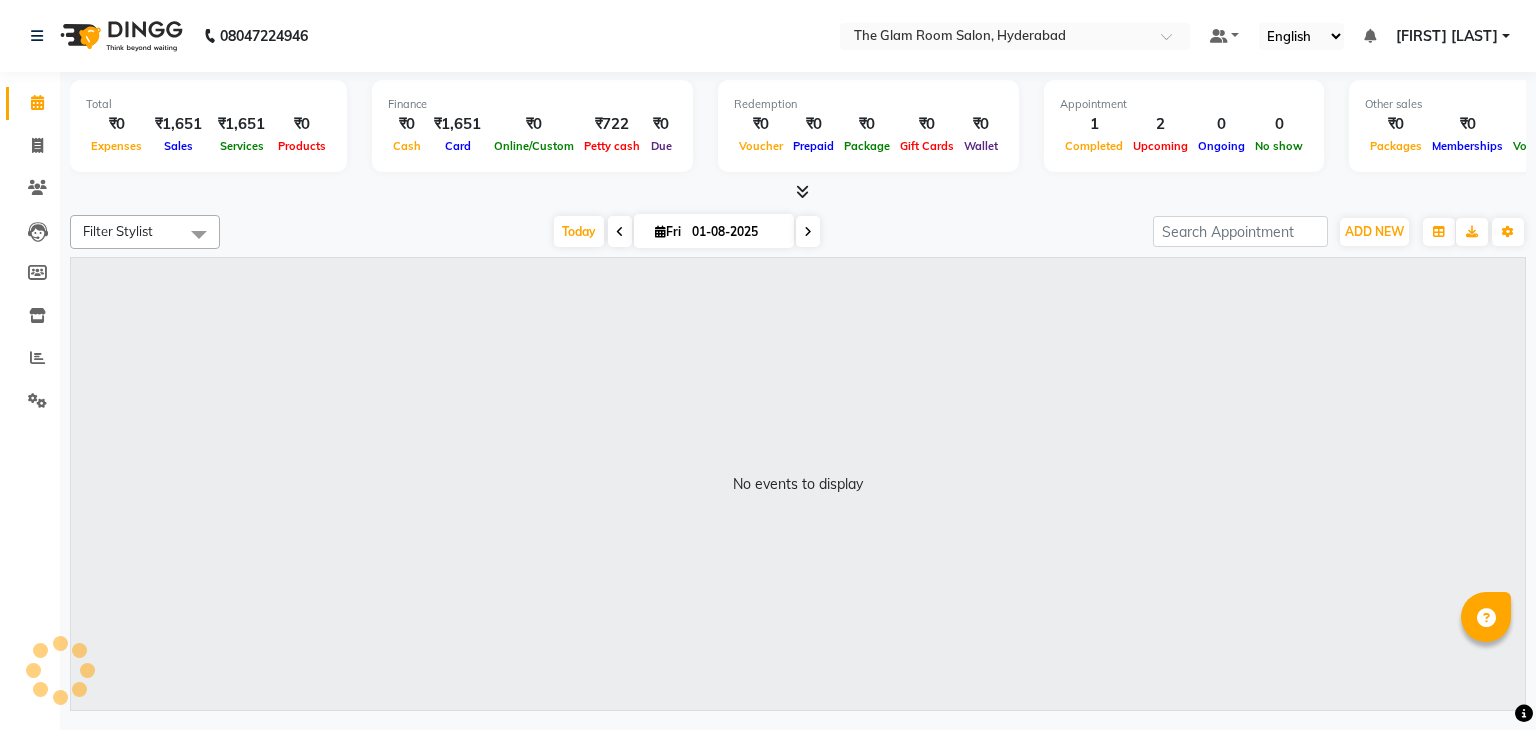scroll, scrollTop: 0, scrollLeft: 0, axis: both 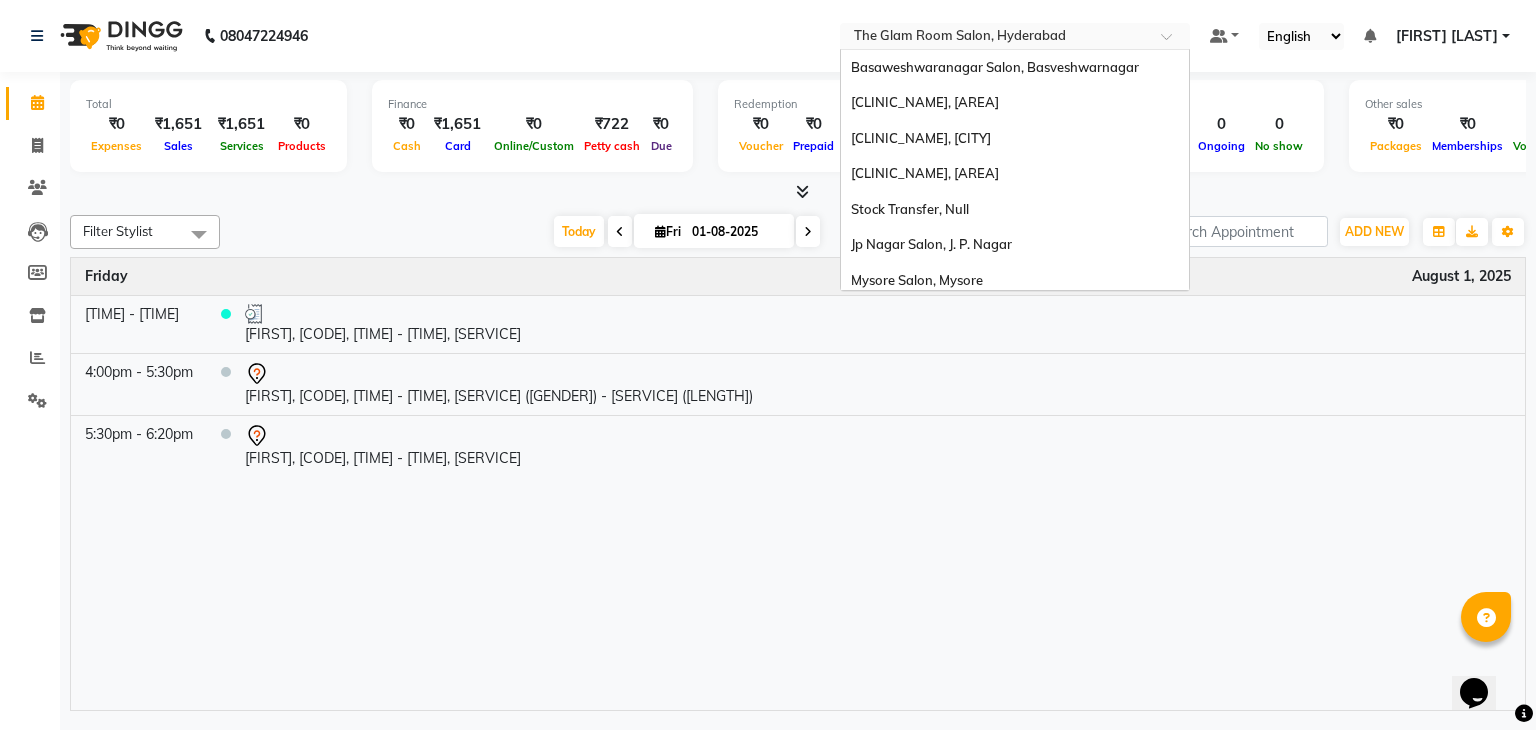 click at bounding box center (995, 38) 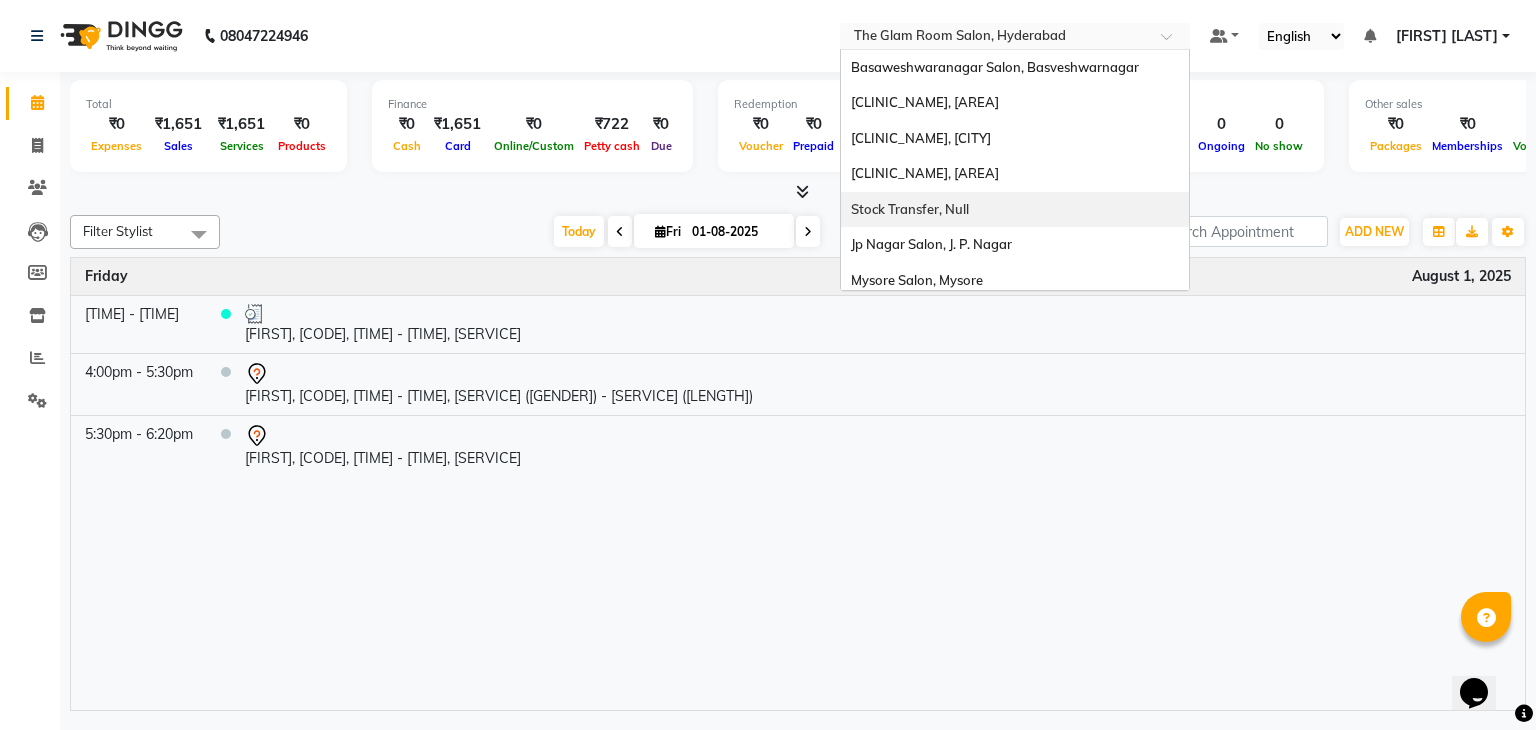scroll, scrollTop: 79, scrollLeft: 0, axis: vertical 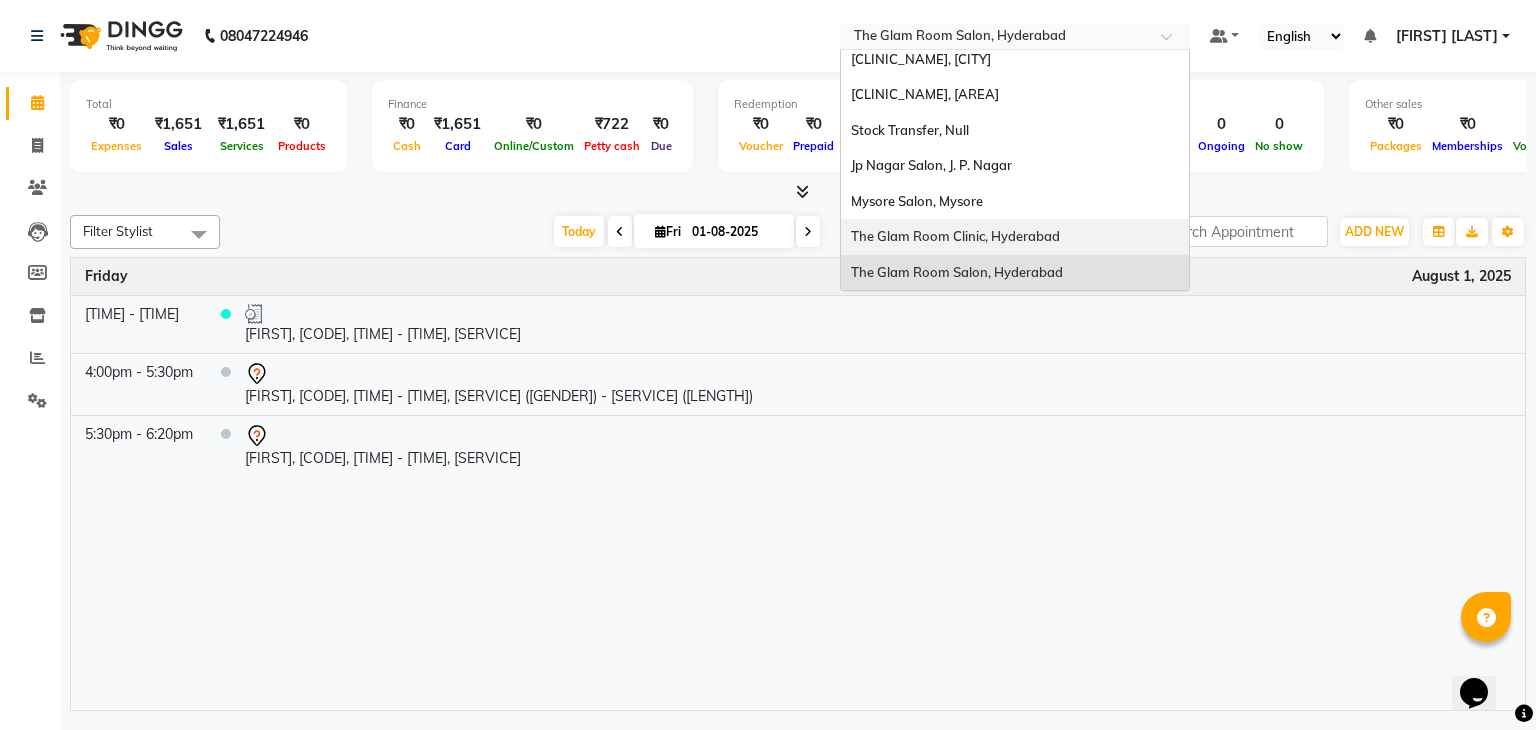 click on "The Glam Room Clinic, Hyderabad" at bounding box center (955, 236) 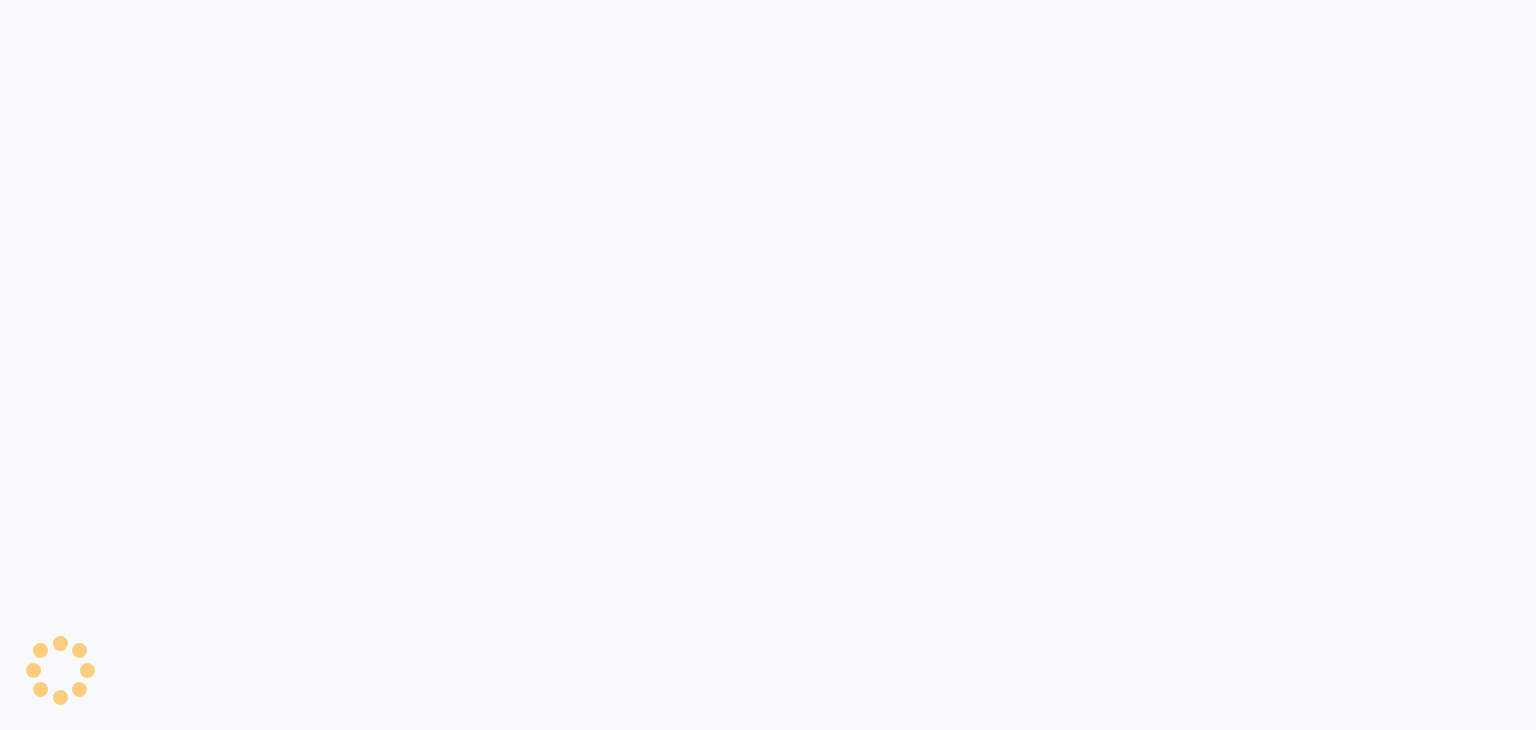 scroll, scrollTop: 0, scrollLeft: 0, axis: both 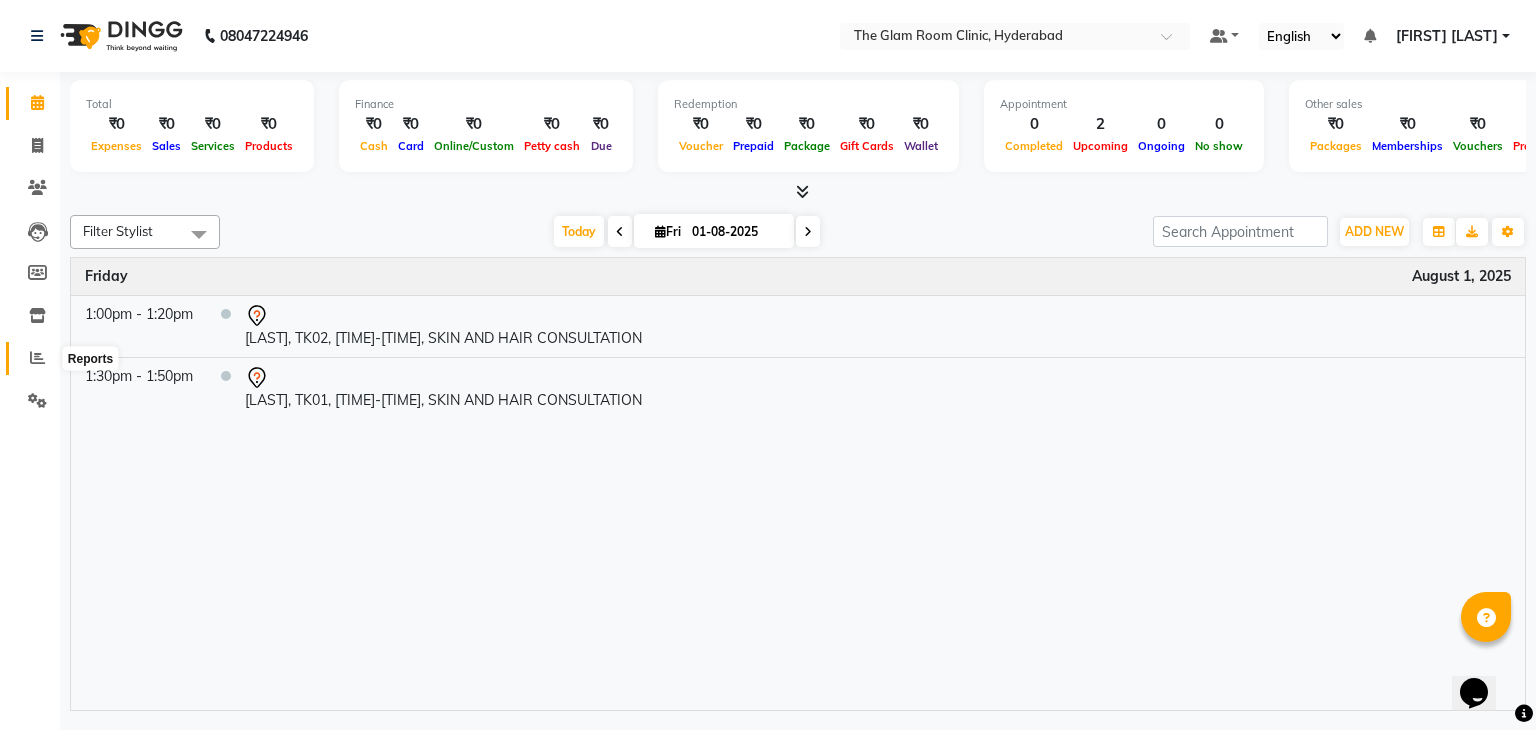 click 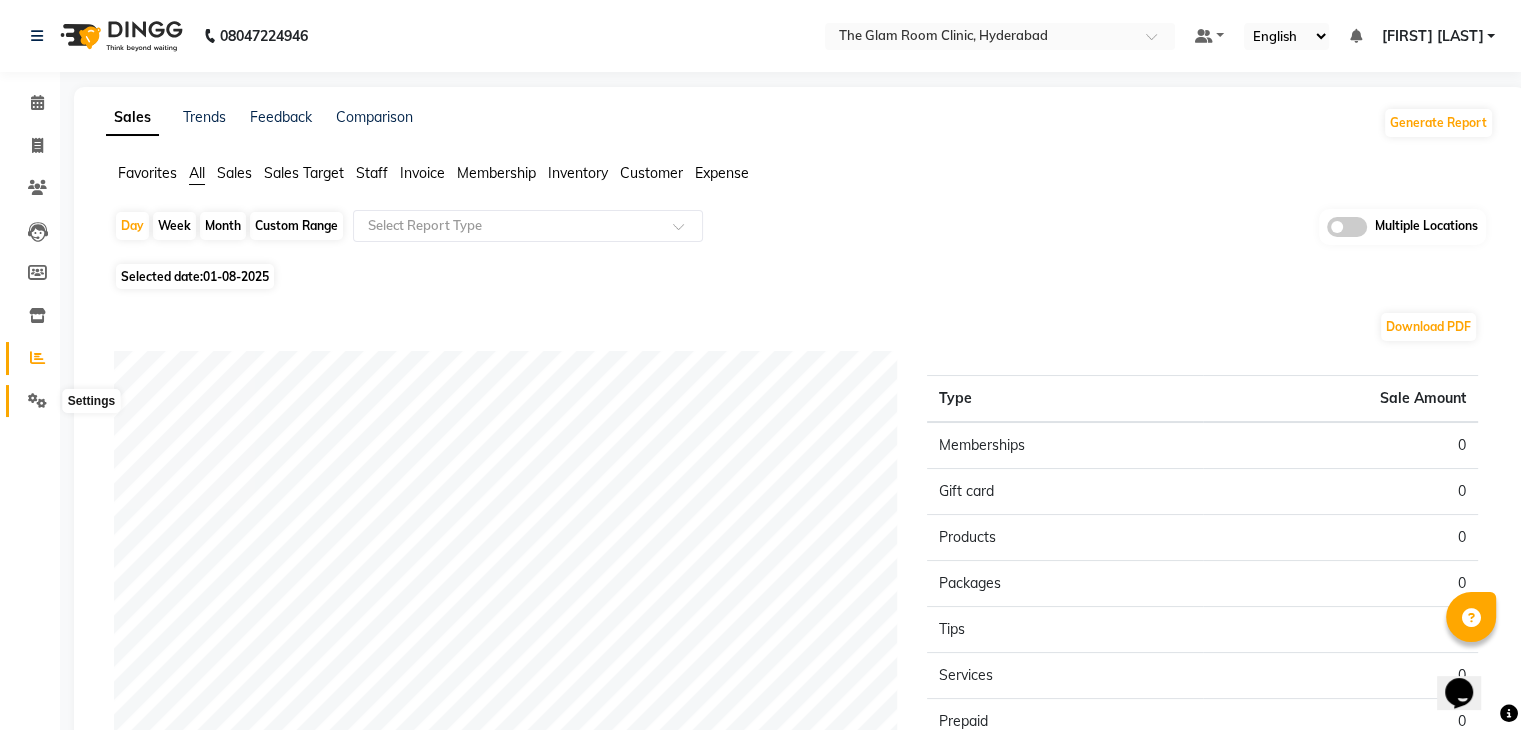 click 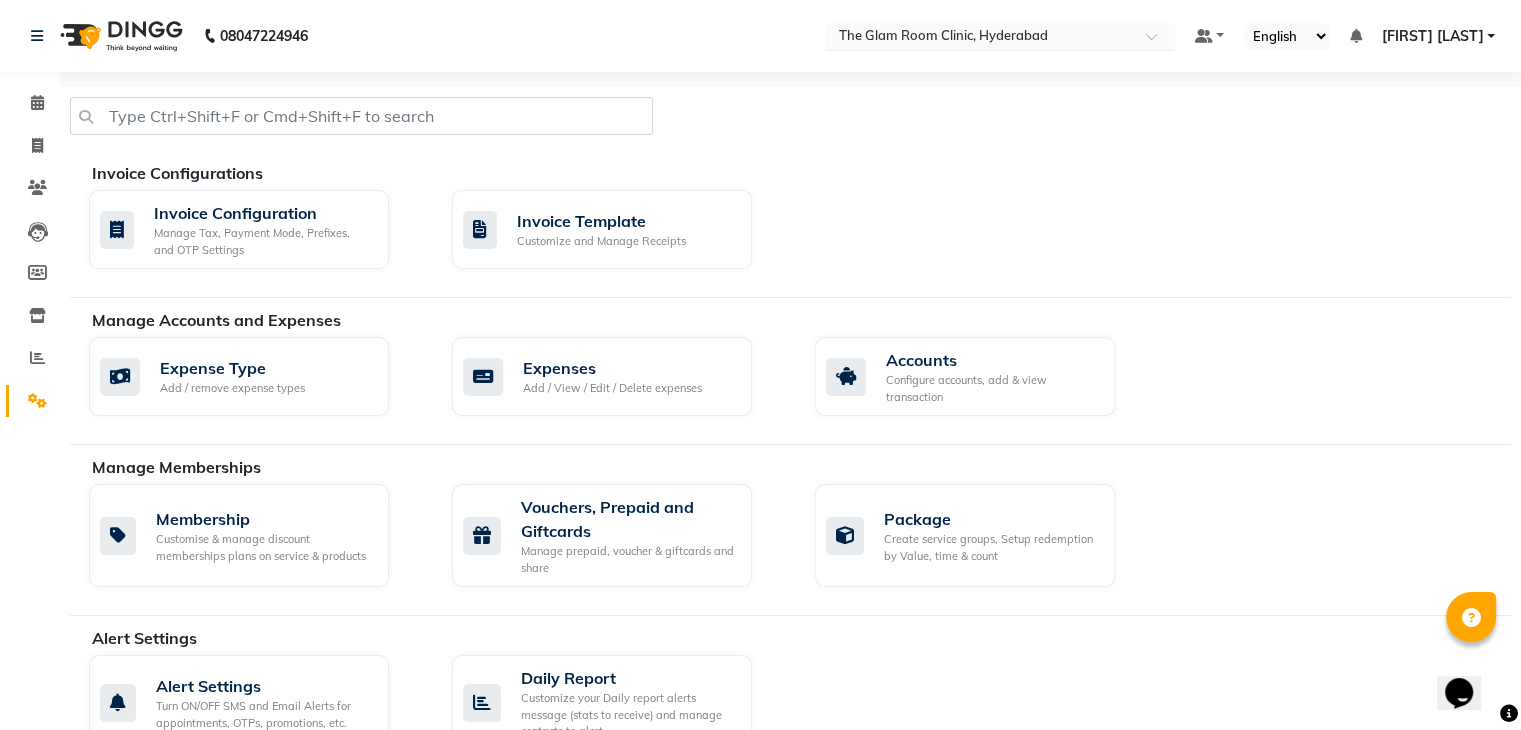 click at bounding box center (980, 38) 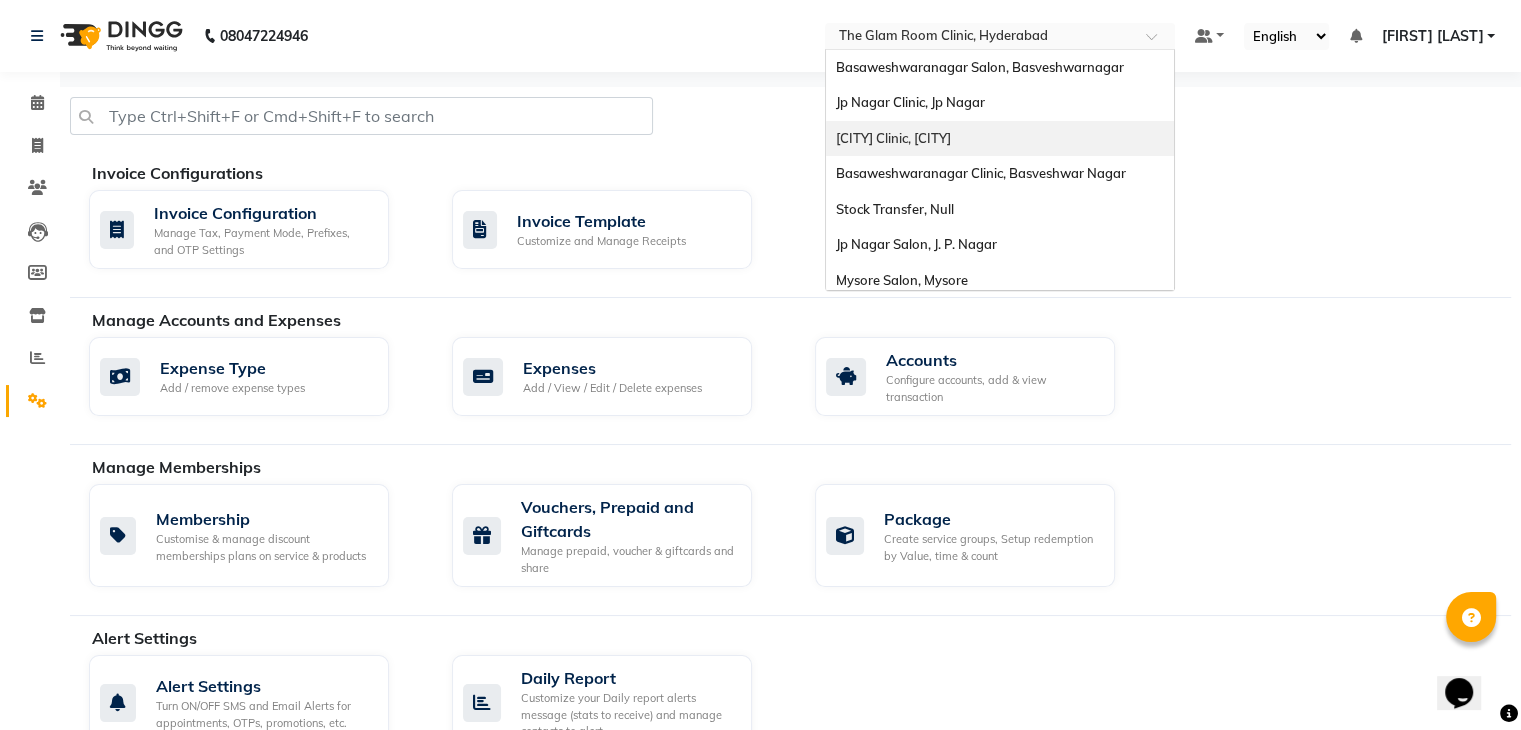 scroll, scrollTop: 79, scrollLeft: 0, axis: vertical 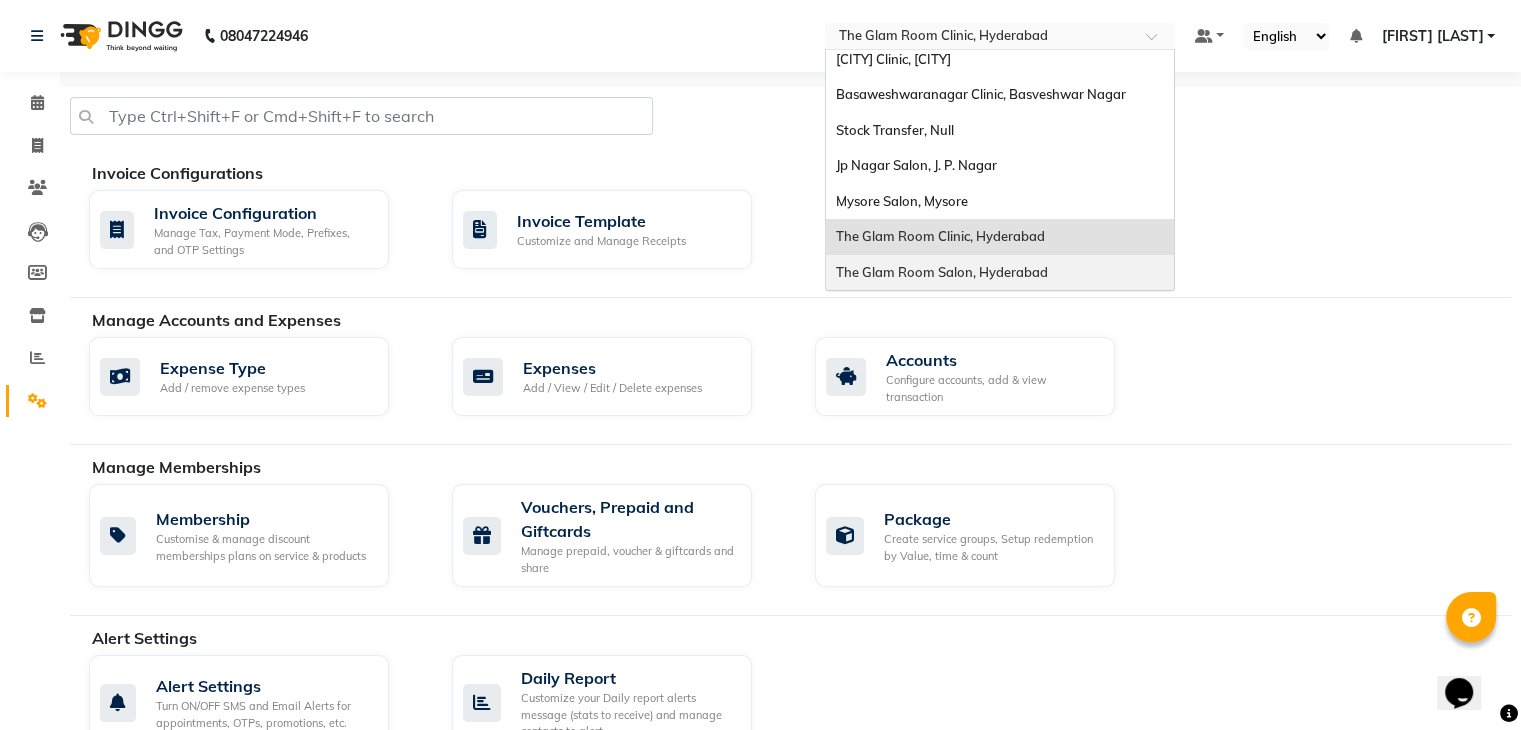 click on "The Glam Room Salon, Hyderabad" at bounding box center (942, 272) 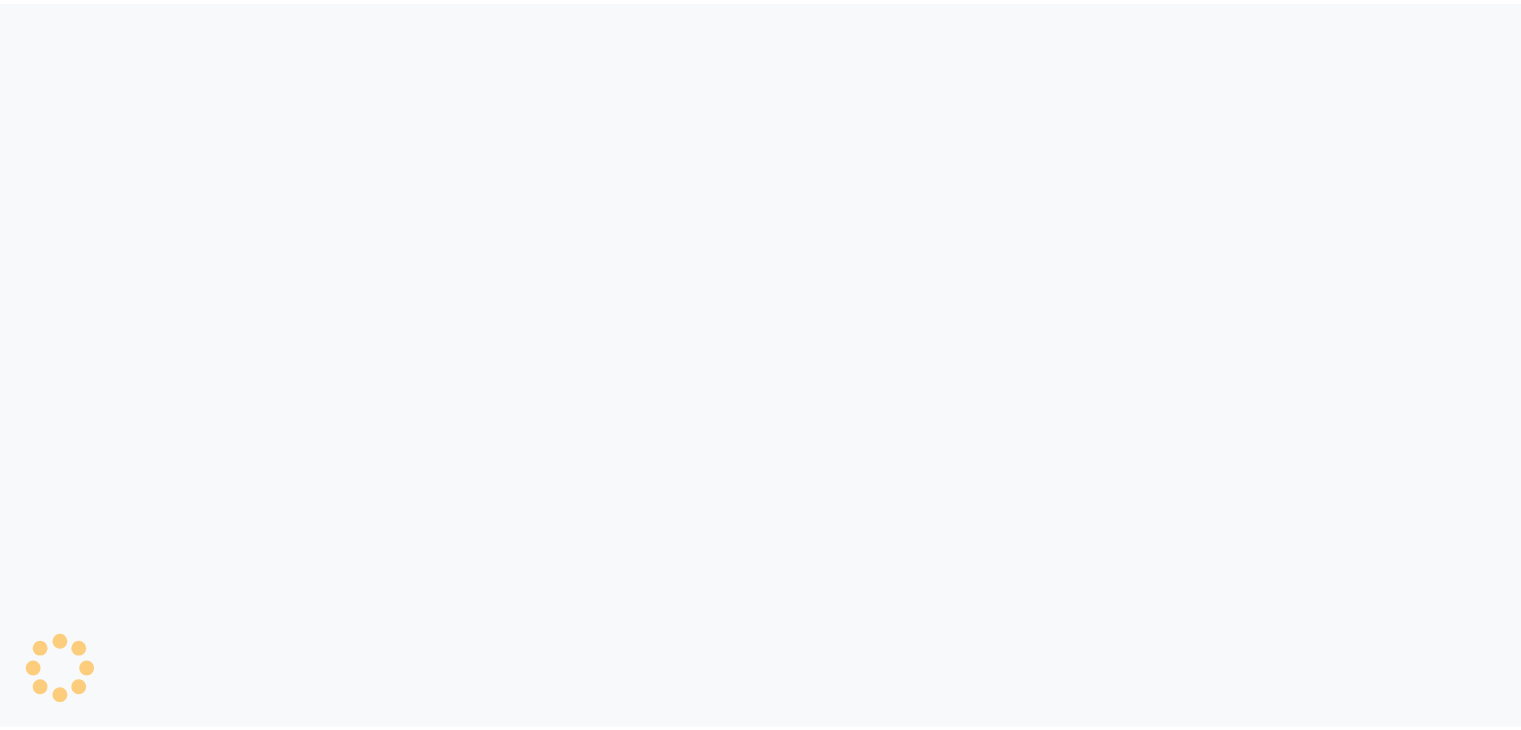 scroll, scrollTop: 0, scrollLeft: 0, axis: both 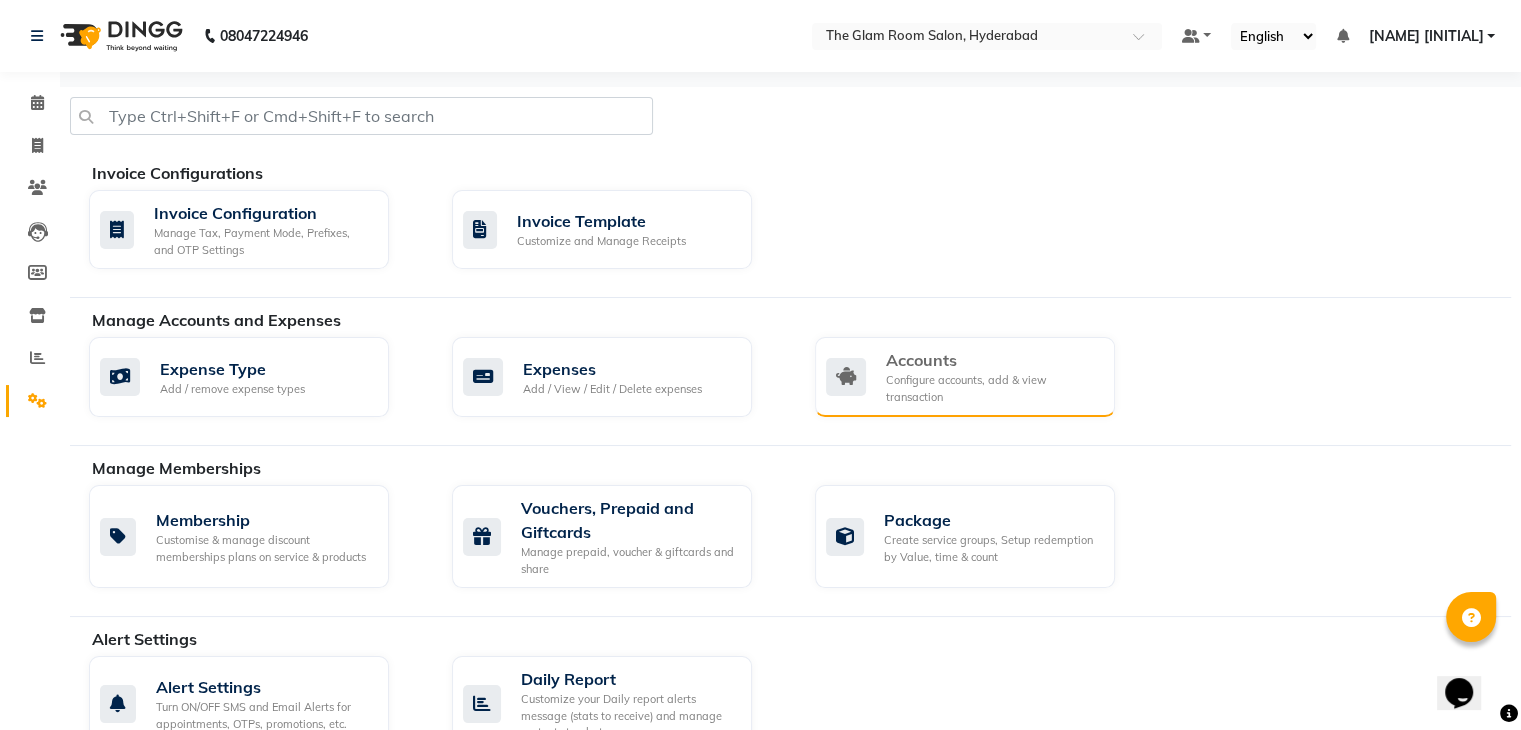 click on "Configure accounts, add & view transaction" 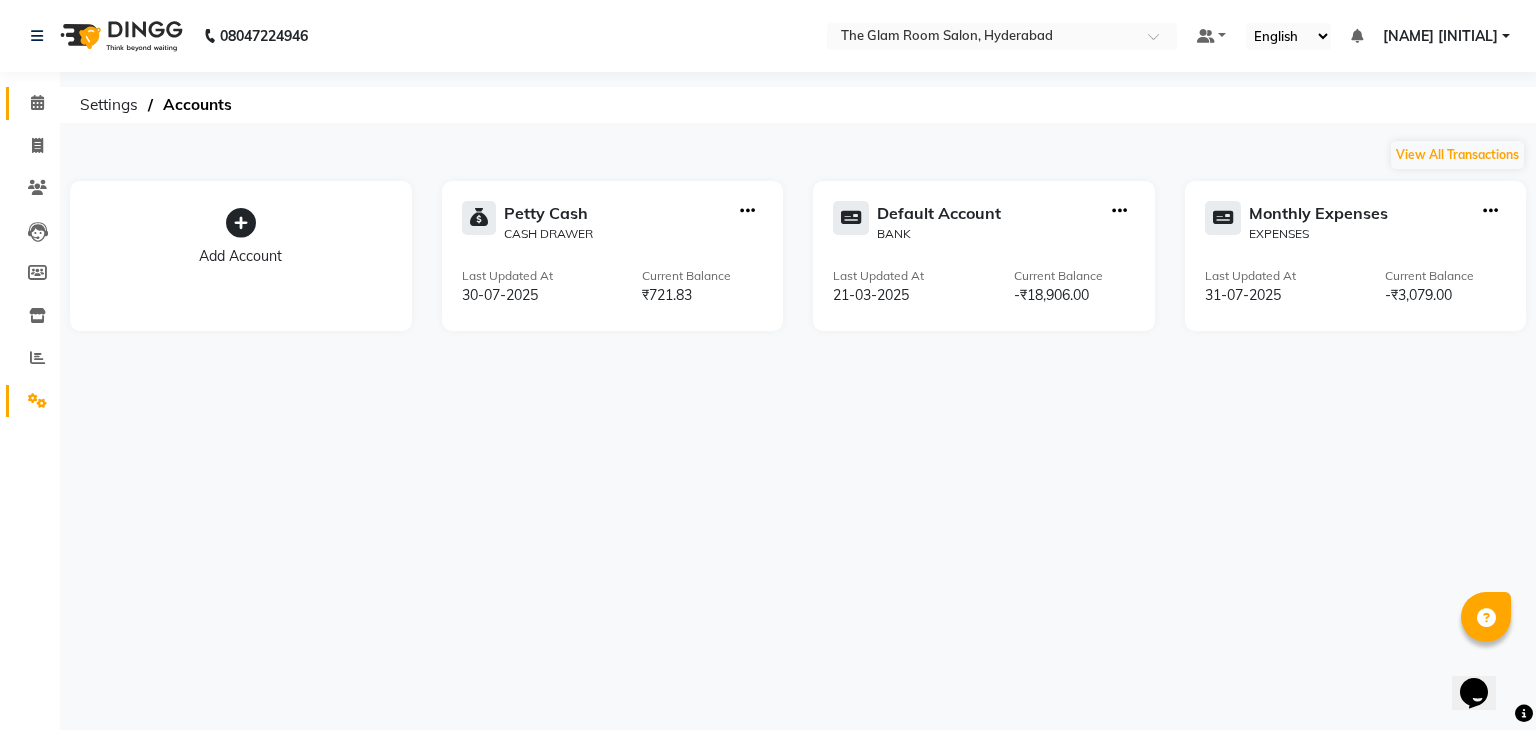 click on "Calendar" 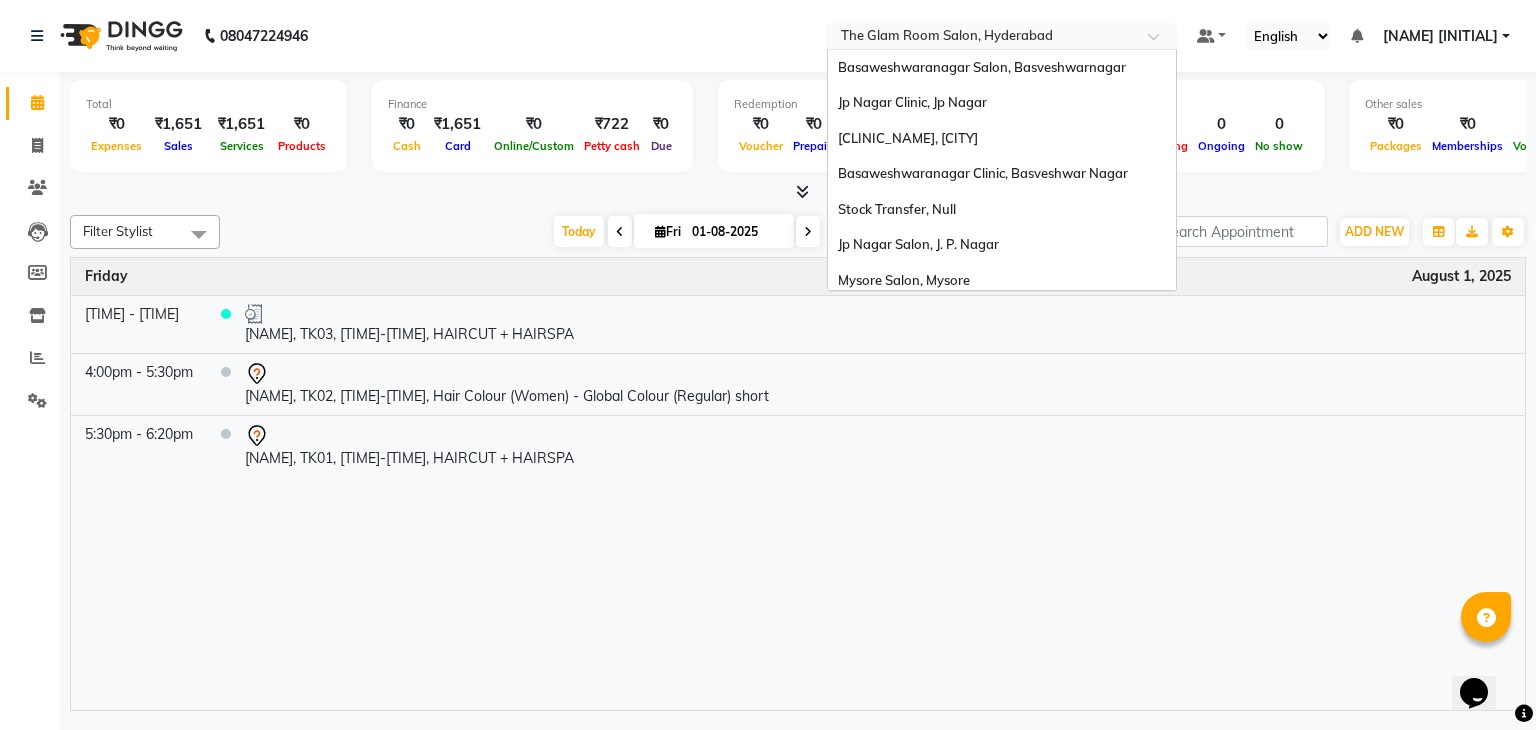click at bounding box center (982, 38) 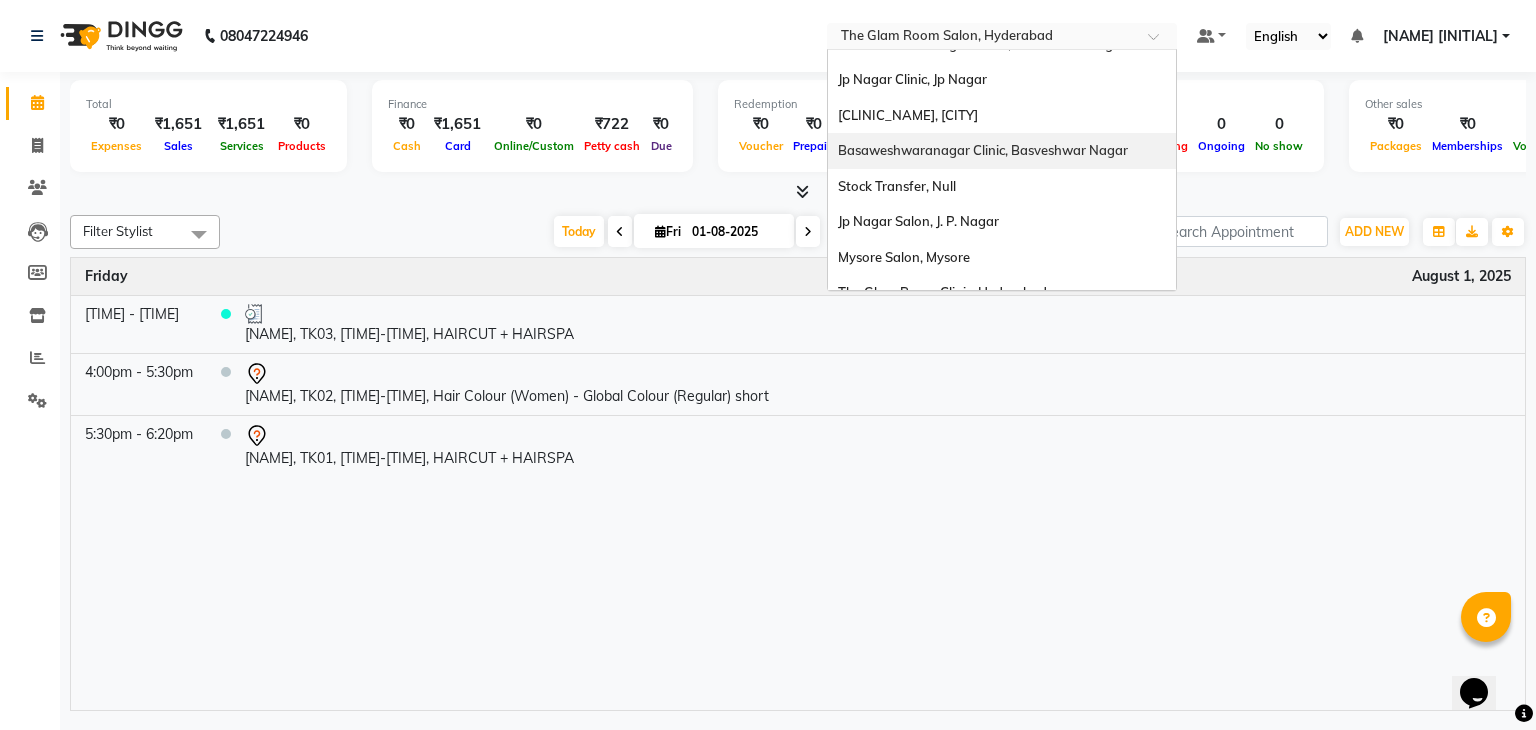 scroll, scrollTop: 0, scrollLeft: 0, axis: both 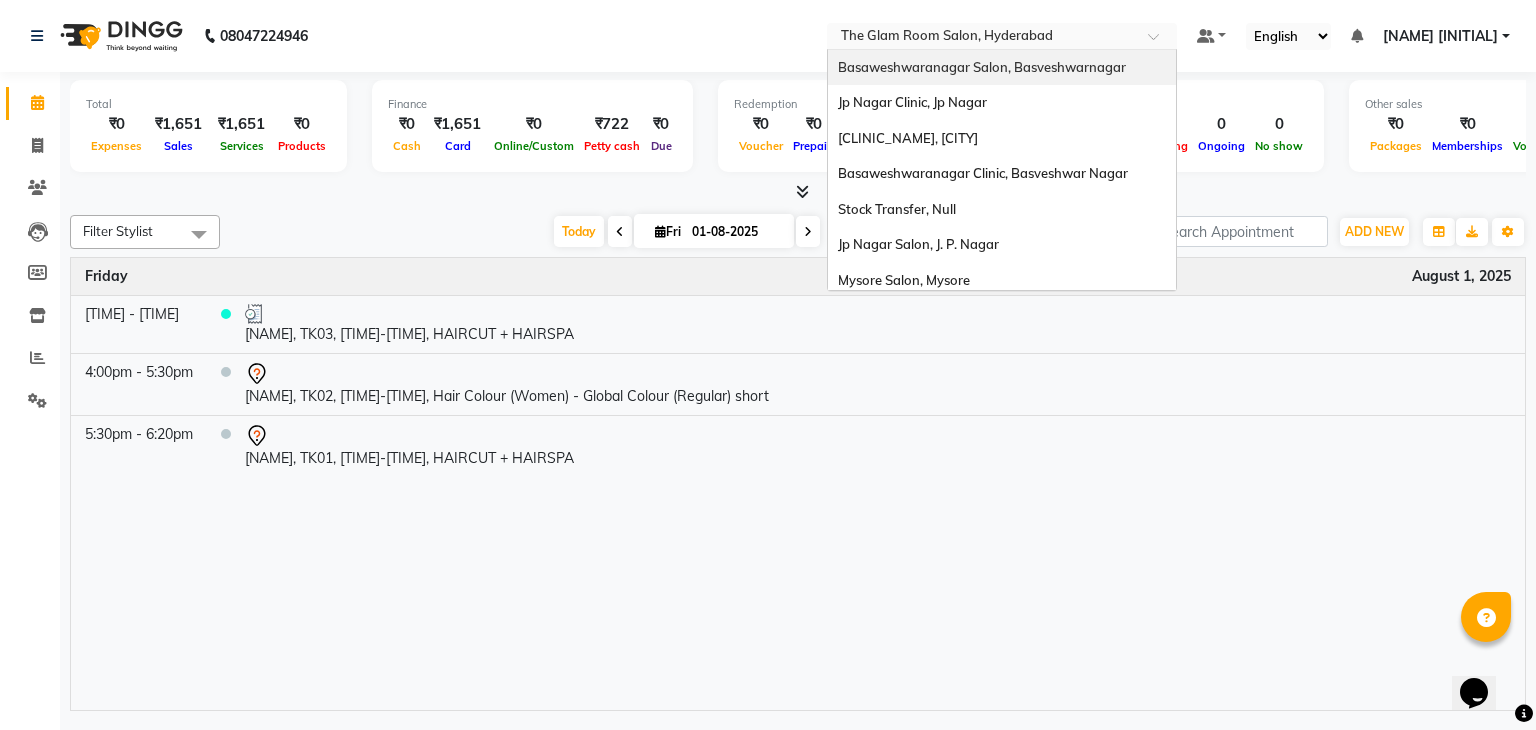 click on "Basaweshwaranagar Salon, Basveshwarnagar" at bounding box center (1002, 68) 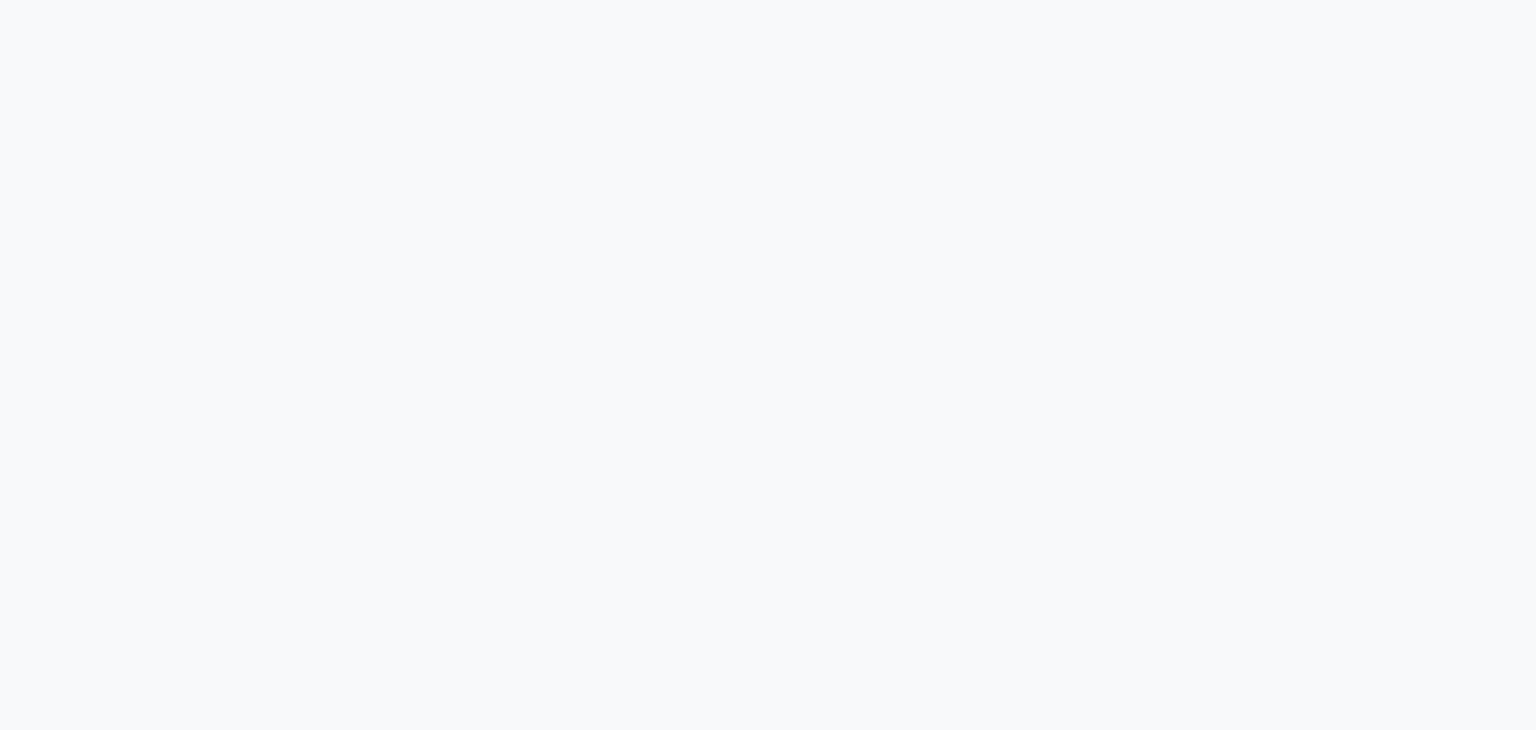 scroll, scrollTop: 0, scrollLeft: 0, axis: both 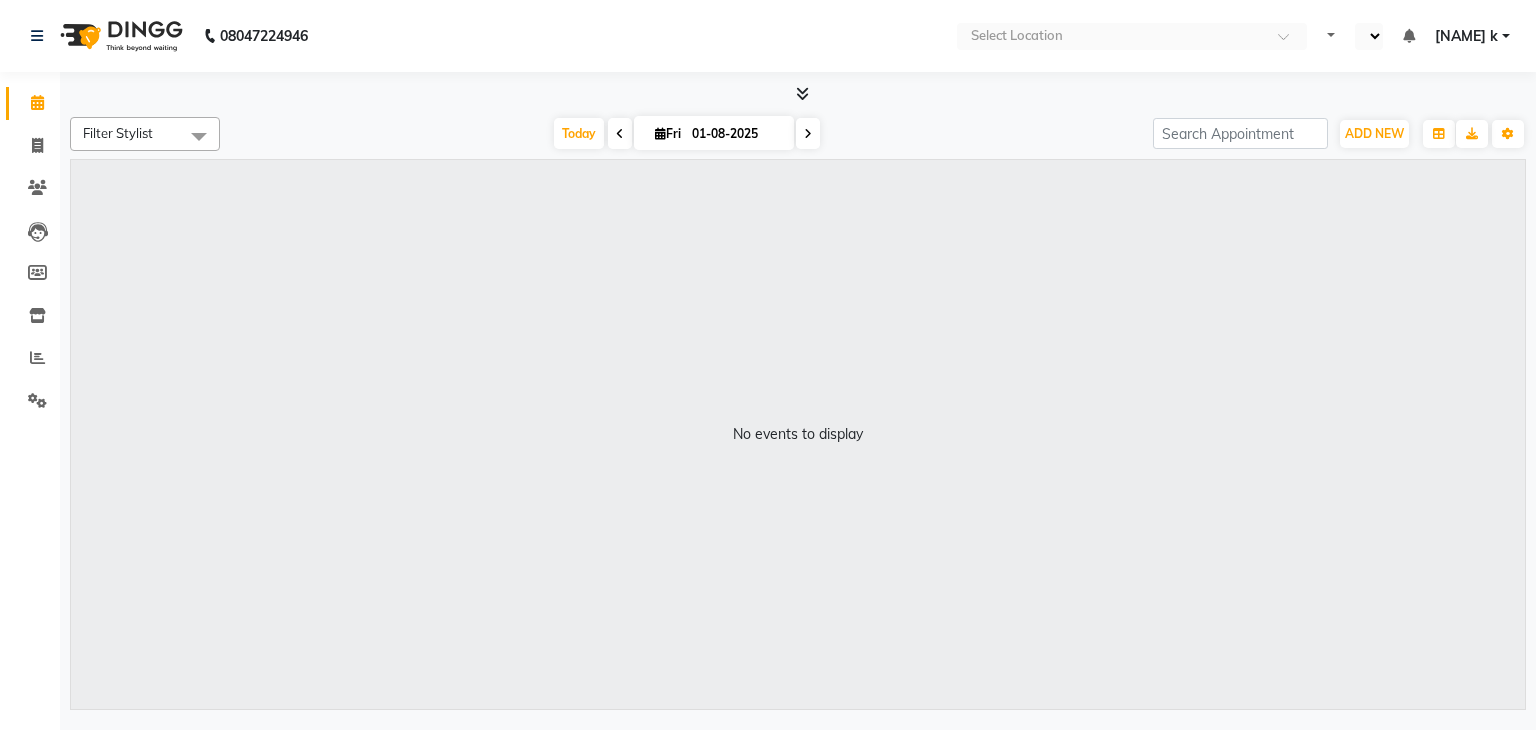 select on "en" 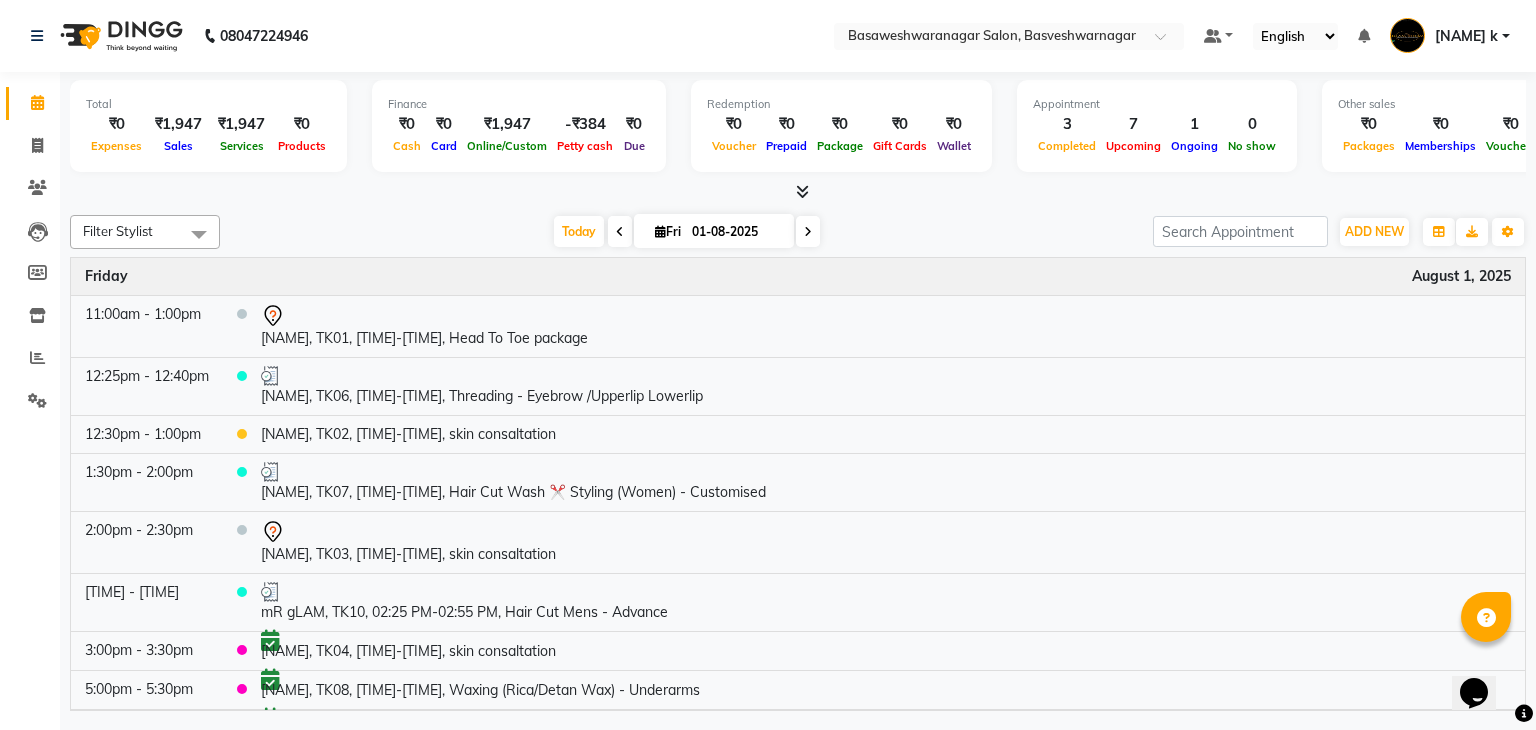 scroll, scrollTop: 0, scrollLeft: 0, axis: both 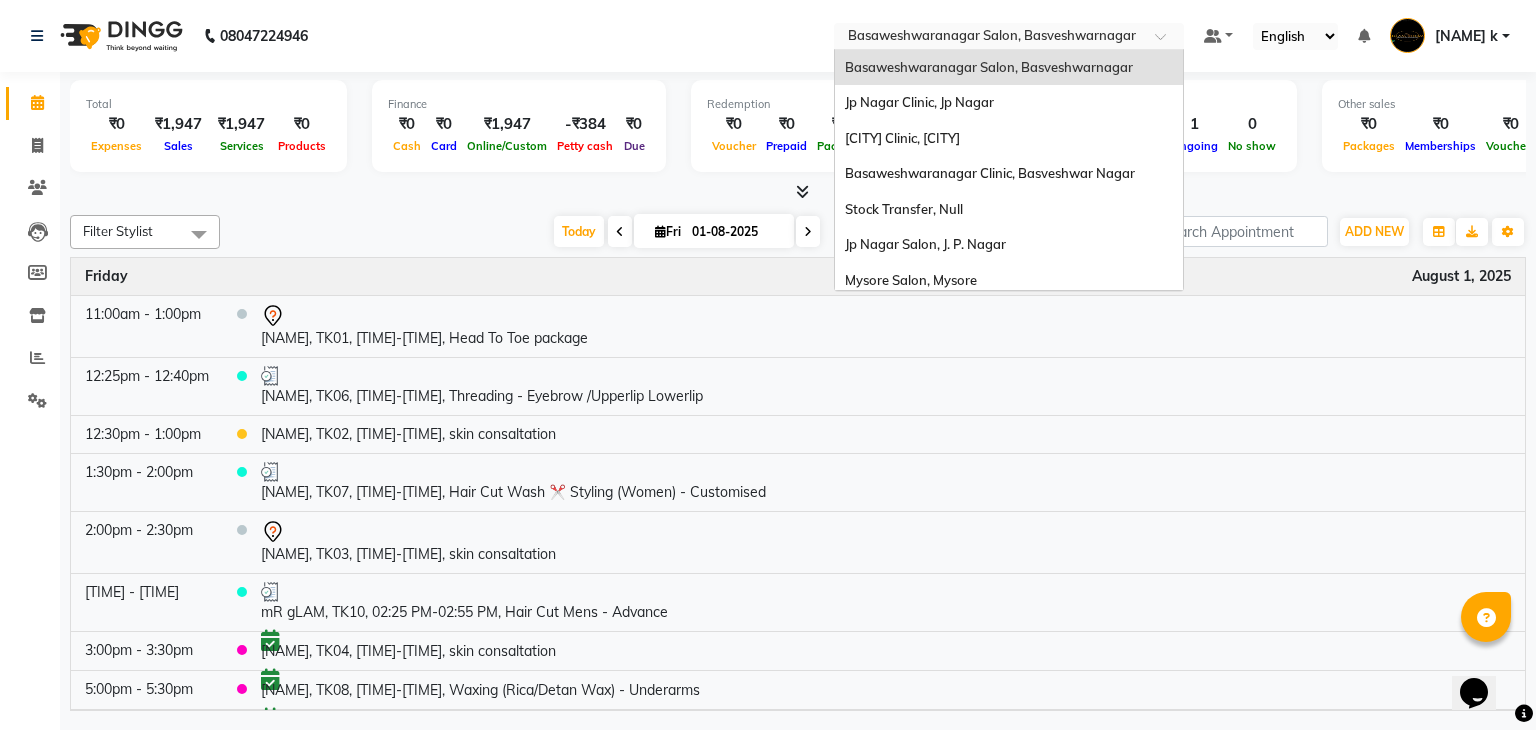 click at bounding box center [989, 38] 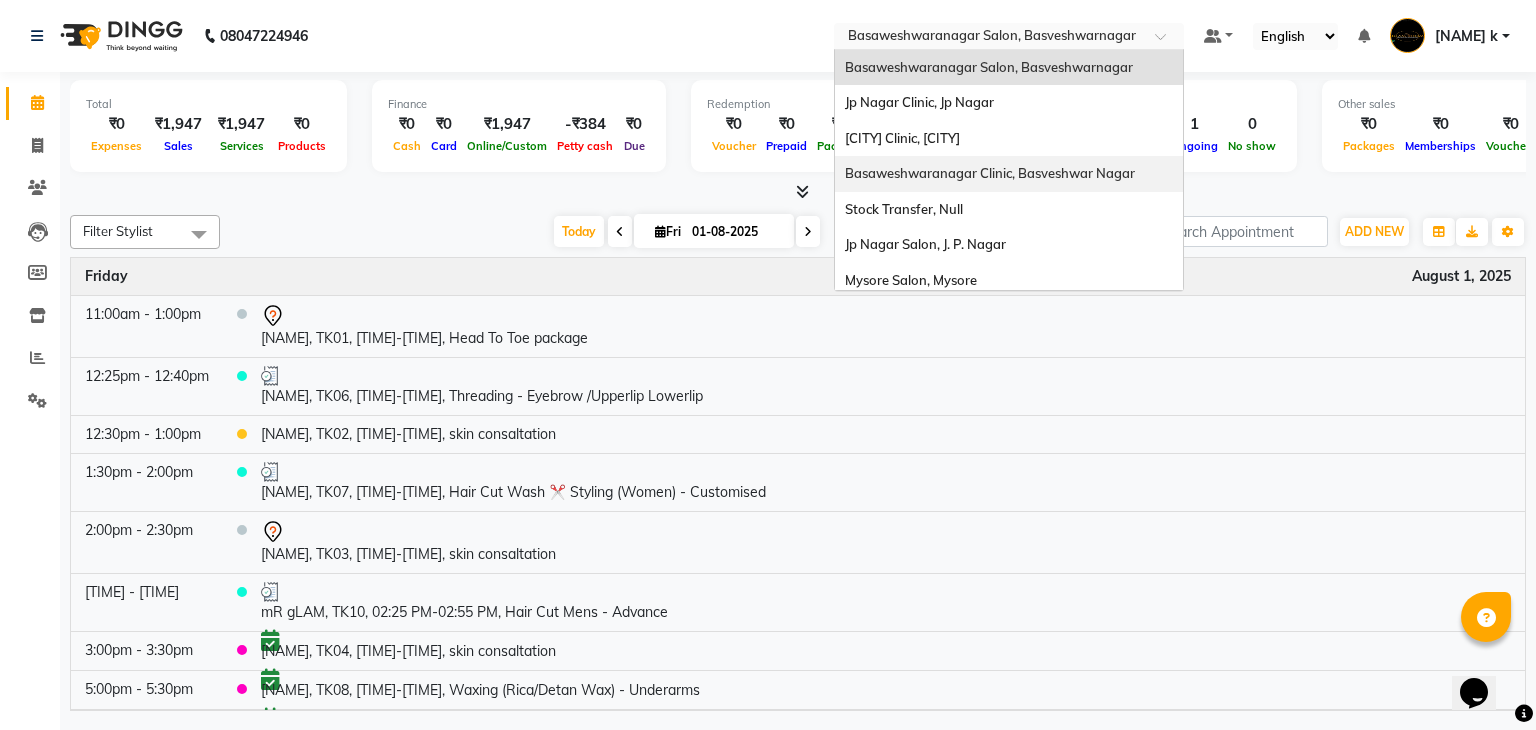 click on "Basaweshwaranagar Clinic, Basveshwar Nagar" at bounding box center (990, 173) 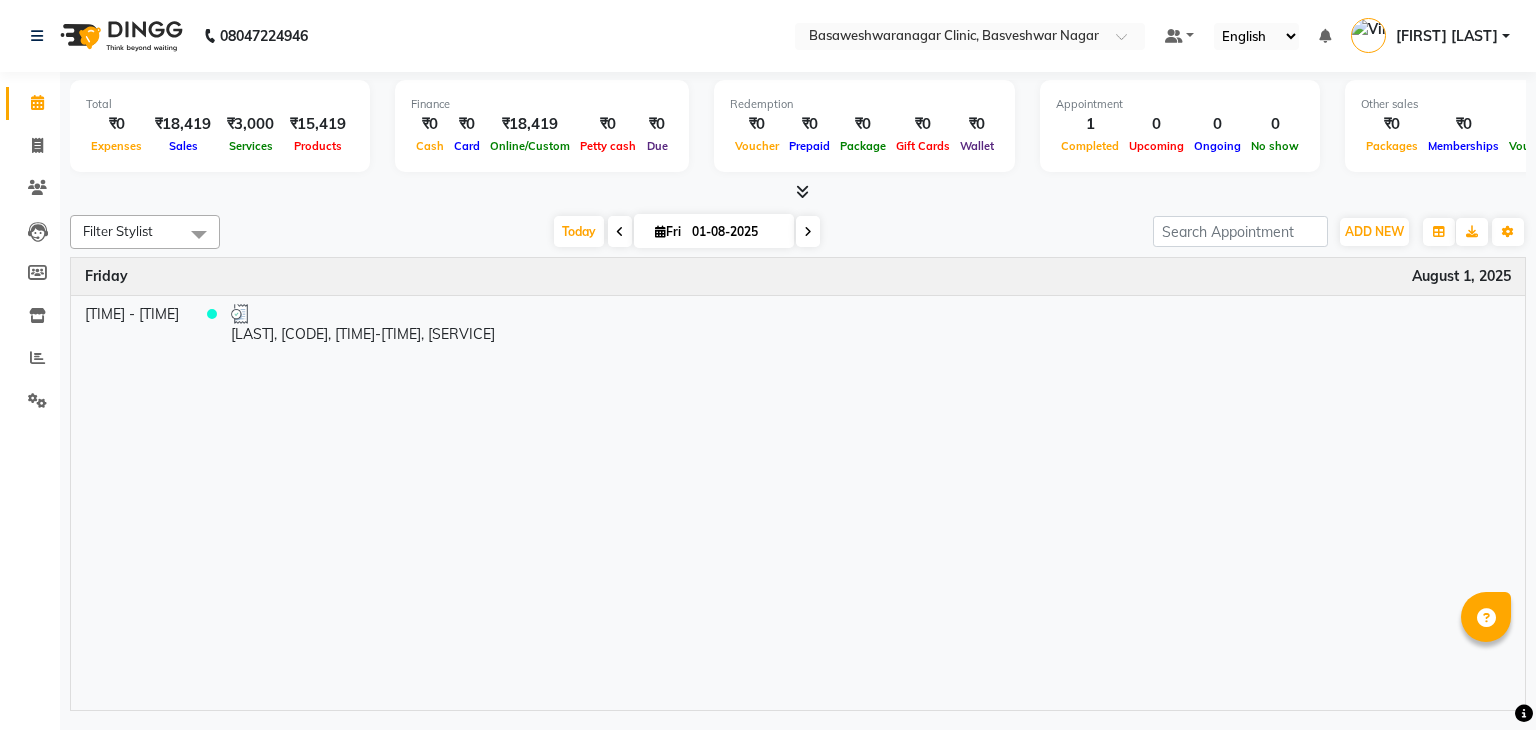 scroll, scrollTop: 0, scrollLeft: 0, axis: both 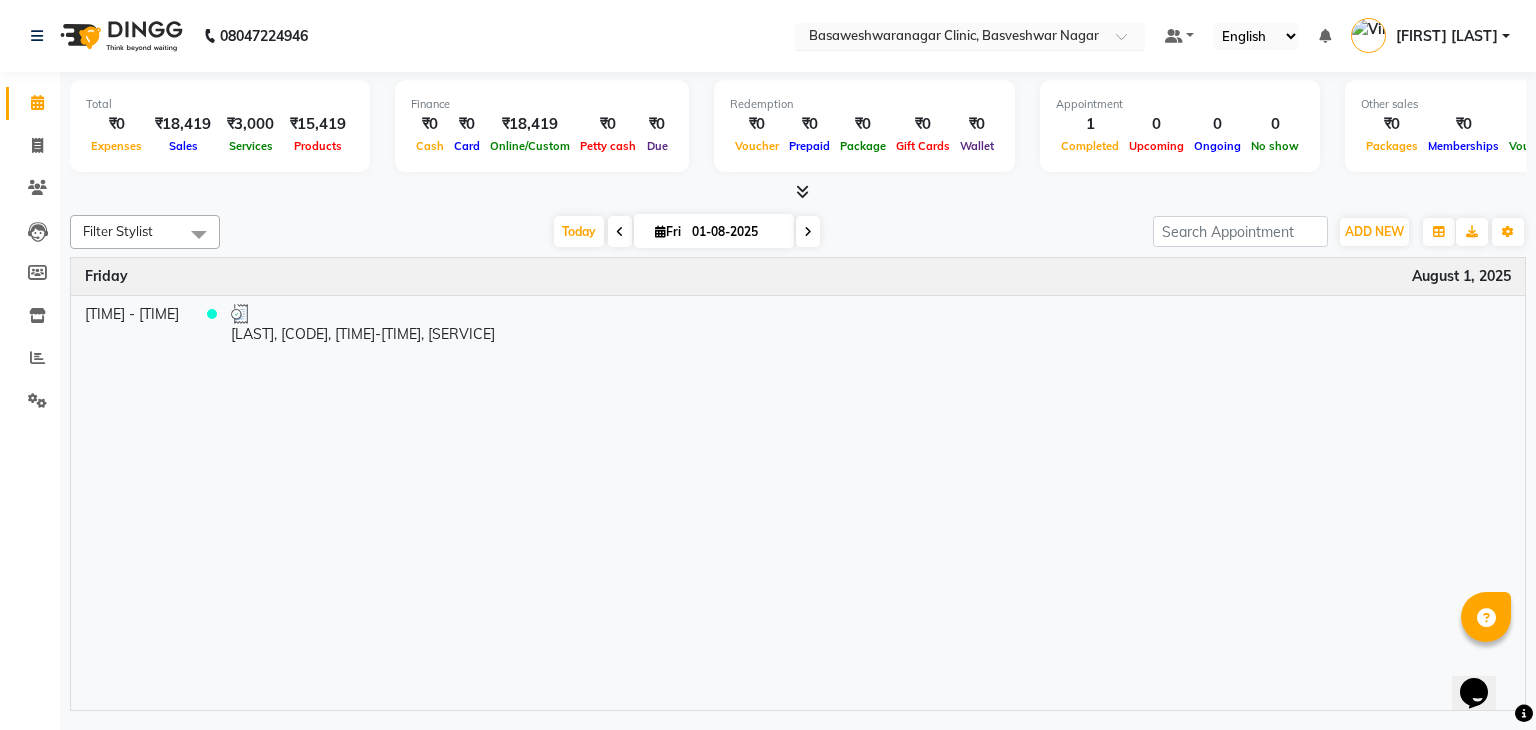 click at bounding box center [950, 38] 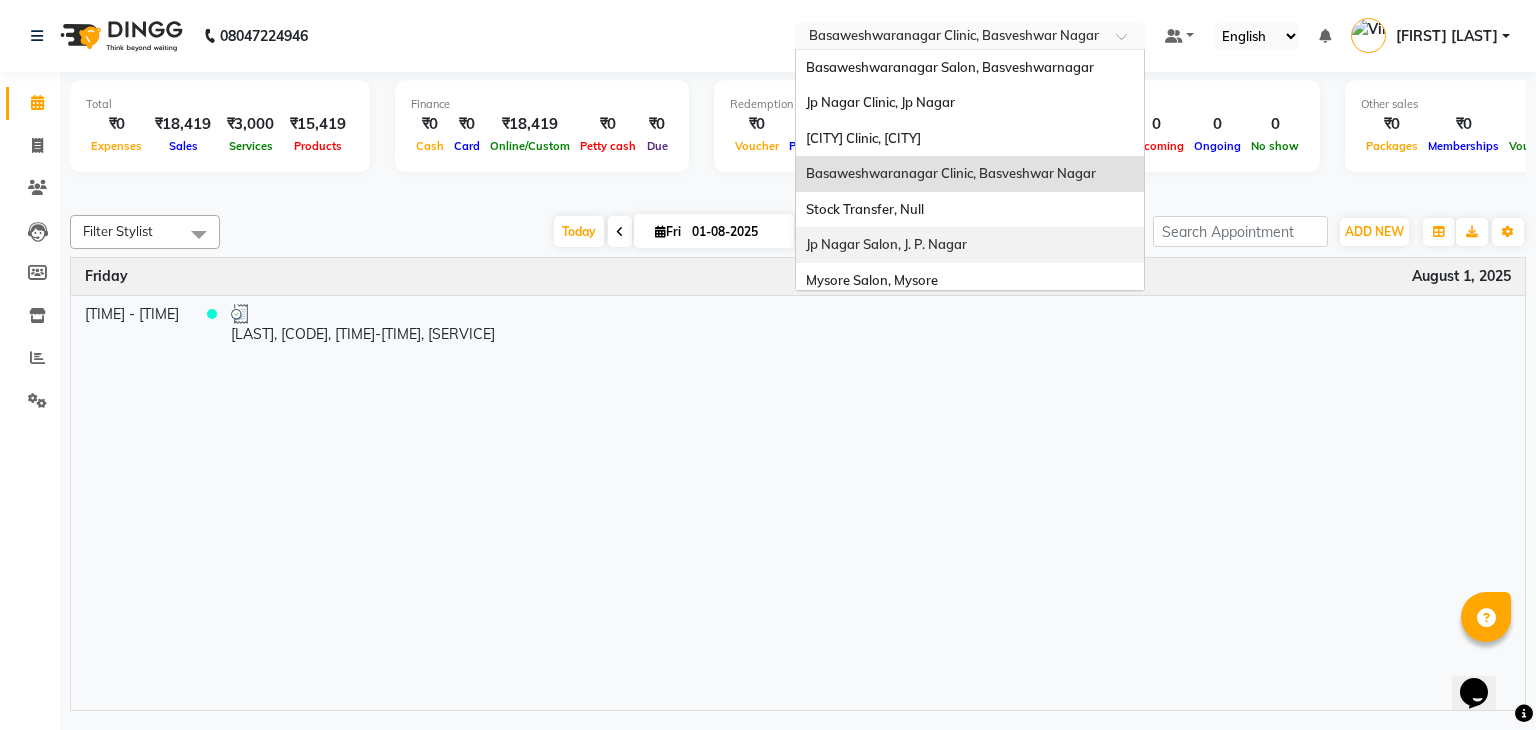 click on "Jp Nagar Salon, J. P. Nagar" at bounding box center [886, 244] 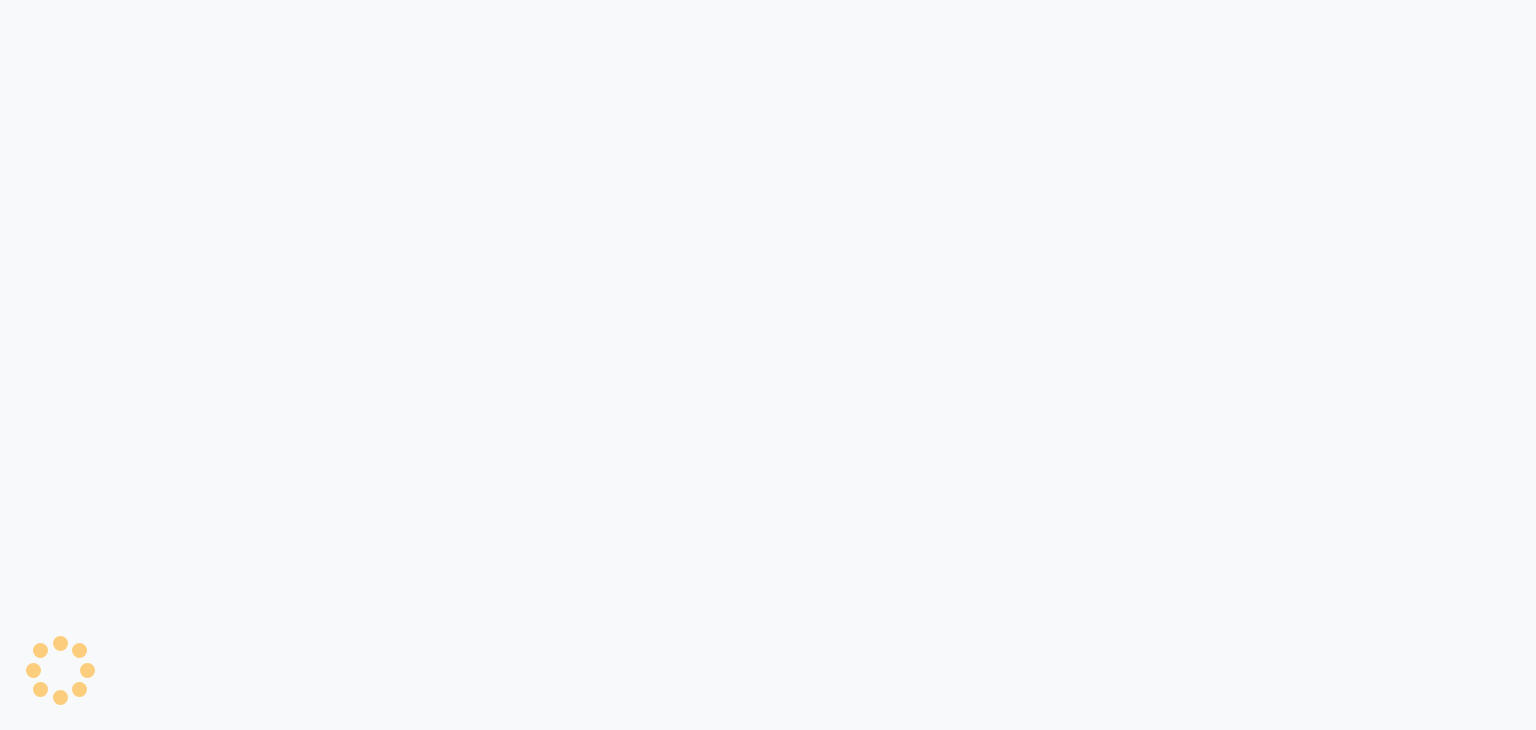 scroll, scrollTop: 0, scrollLeft: 0, axis: both 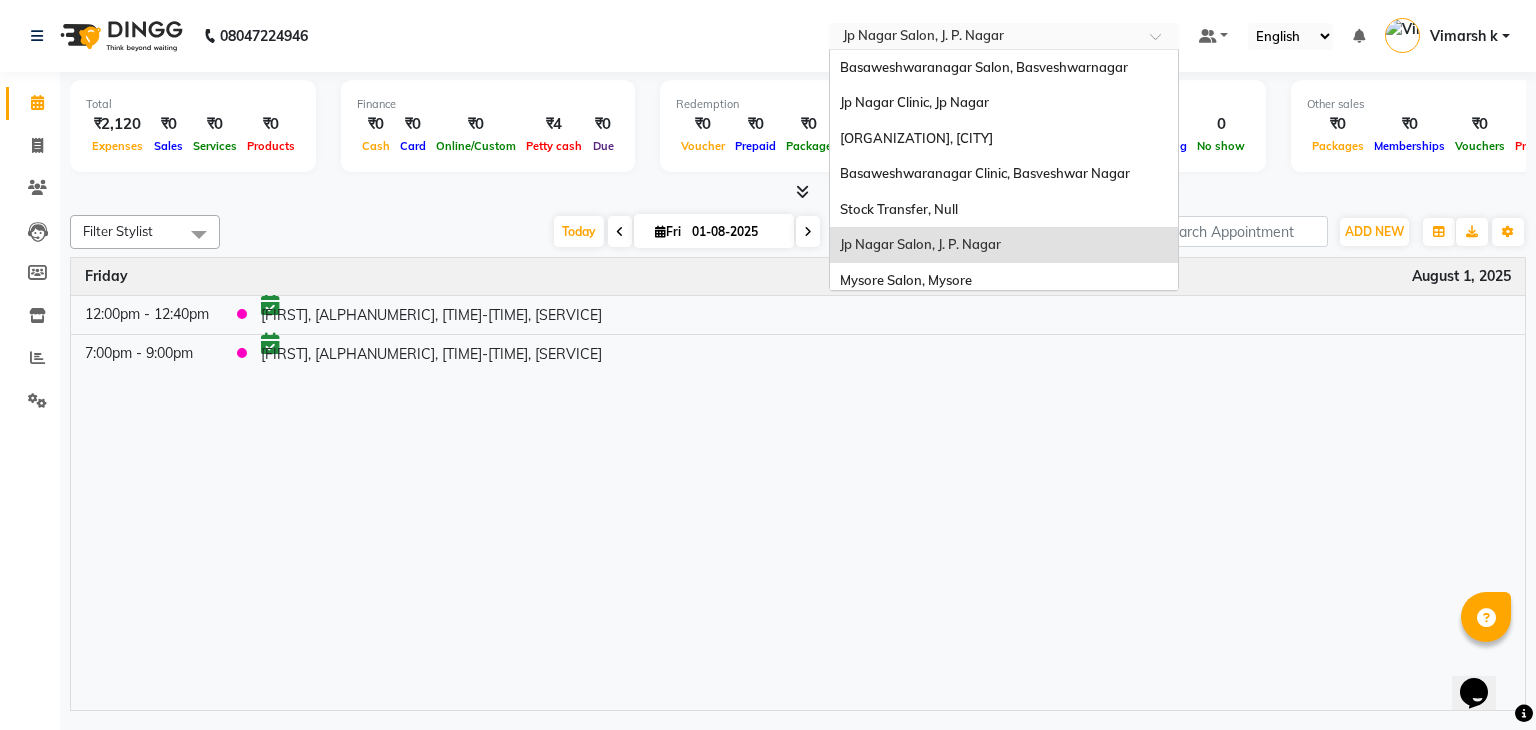 click at bounding box center [984, 38] 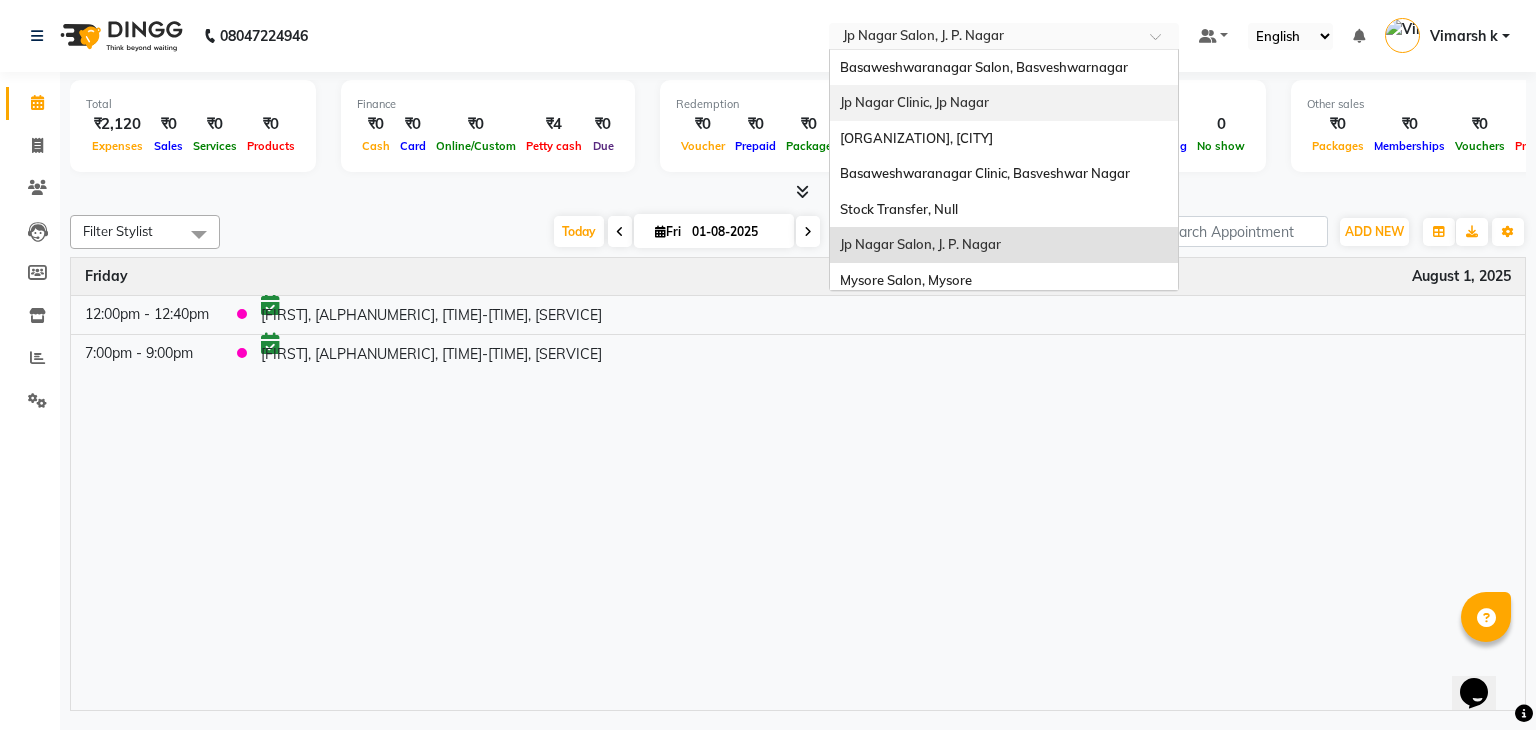 click on "Jp Nagar Clinic, Jp Nagar" at bounding box center (1004, 103) 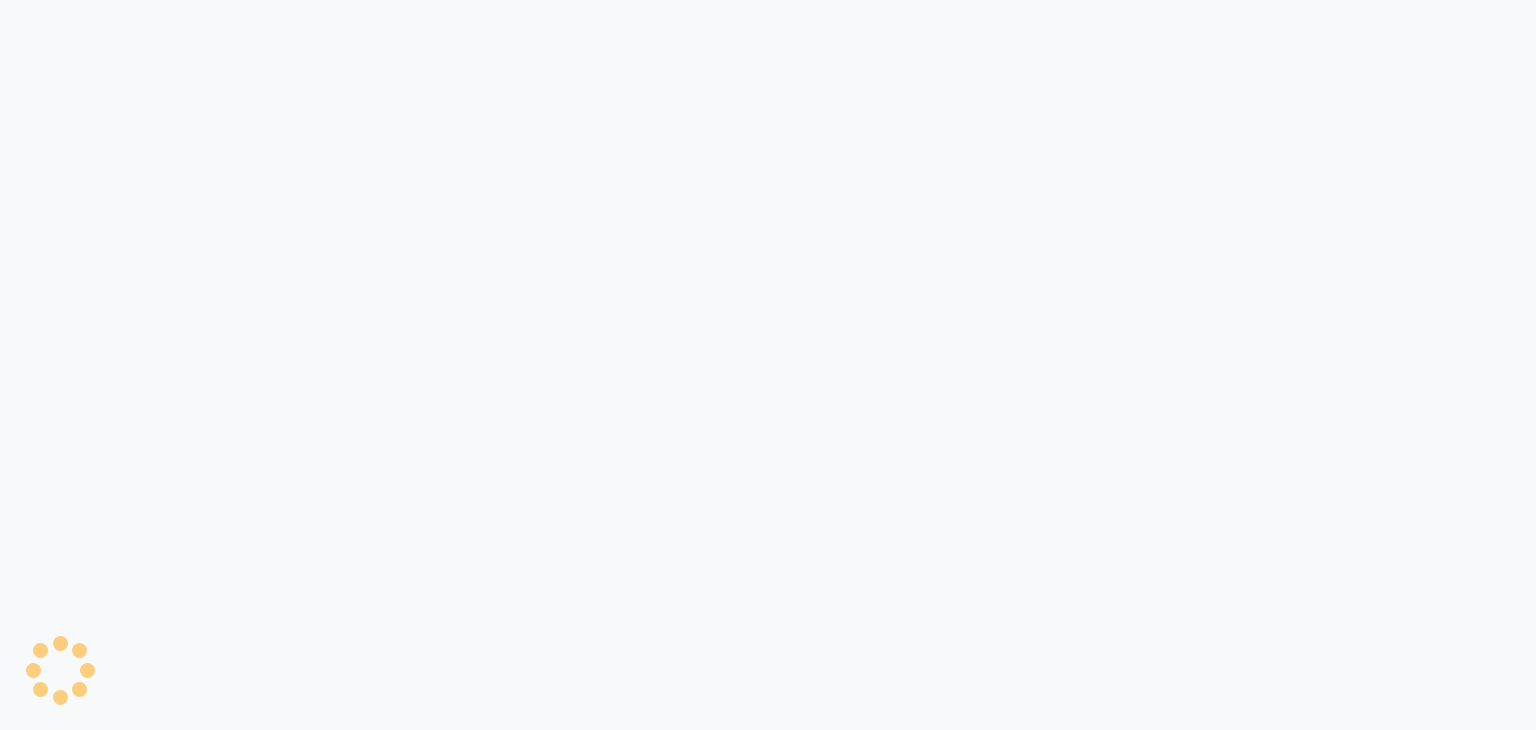 scroll, scrollTop: 0, scrollLeft: 0, axis: both 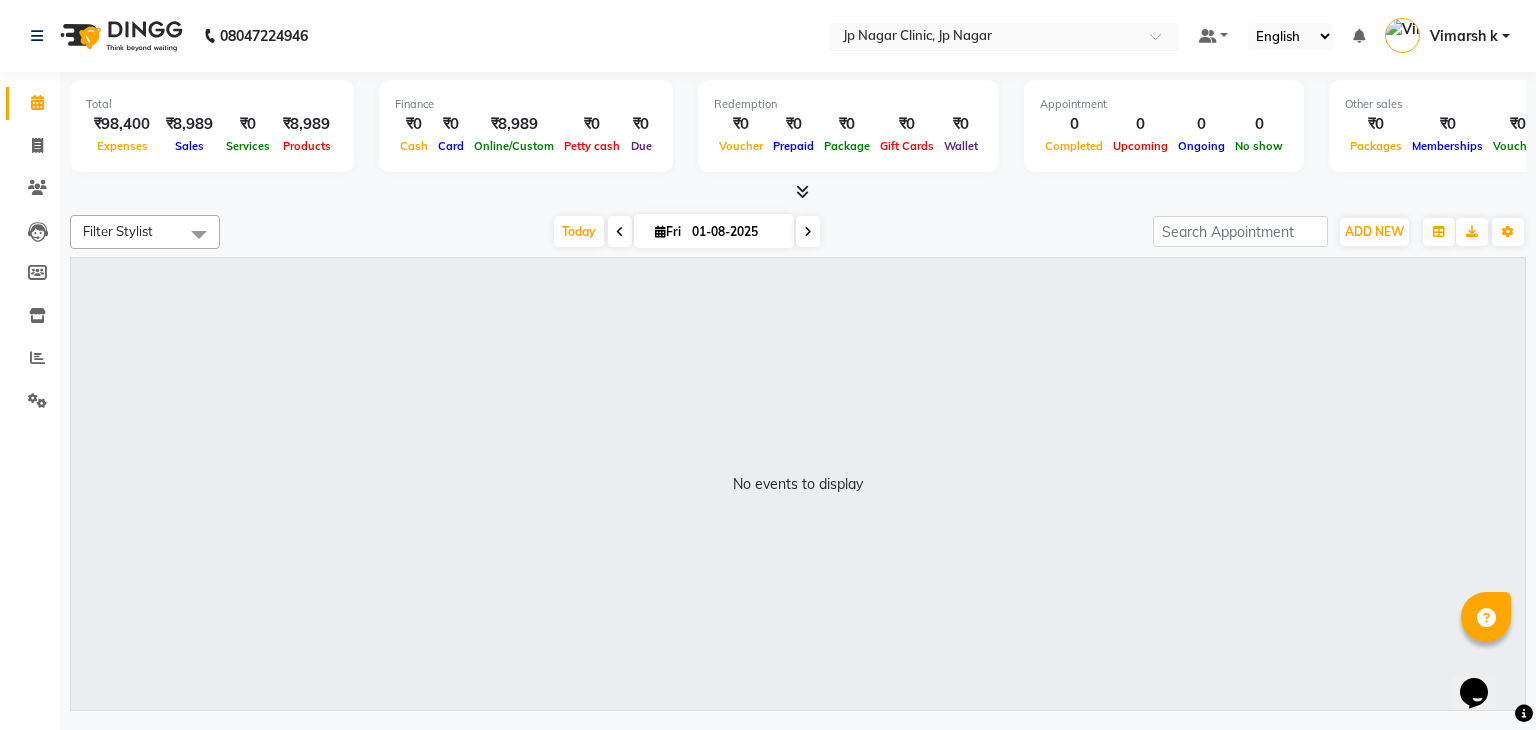 click on "Select Location × Jp Nagar Clinic, Jp Nagar" at bounding box center (1004, 36) 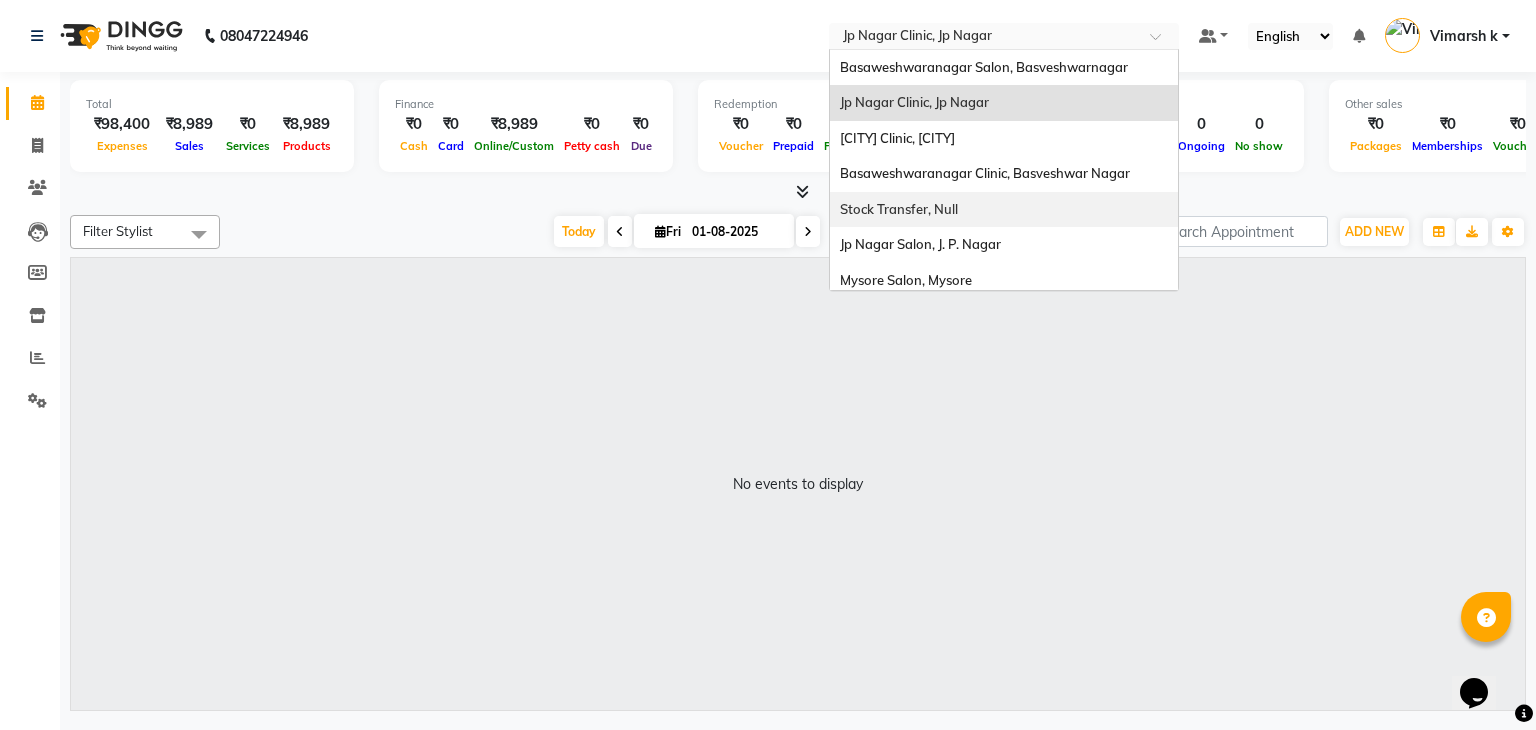 scroll, scrollTop: 79, scrollLeft: 0, axis: vertical 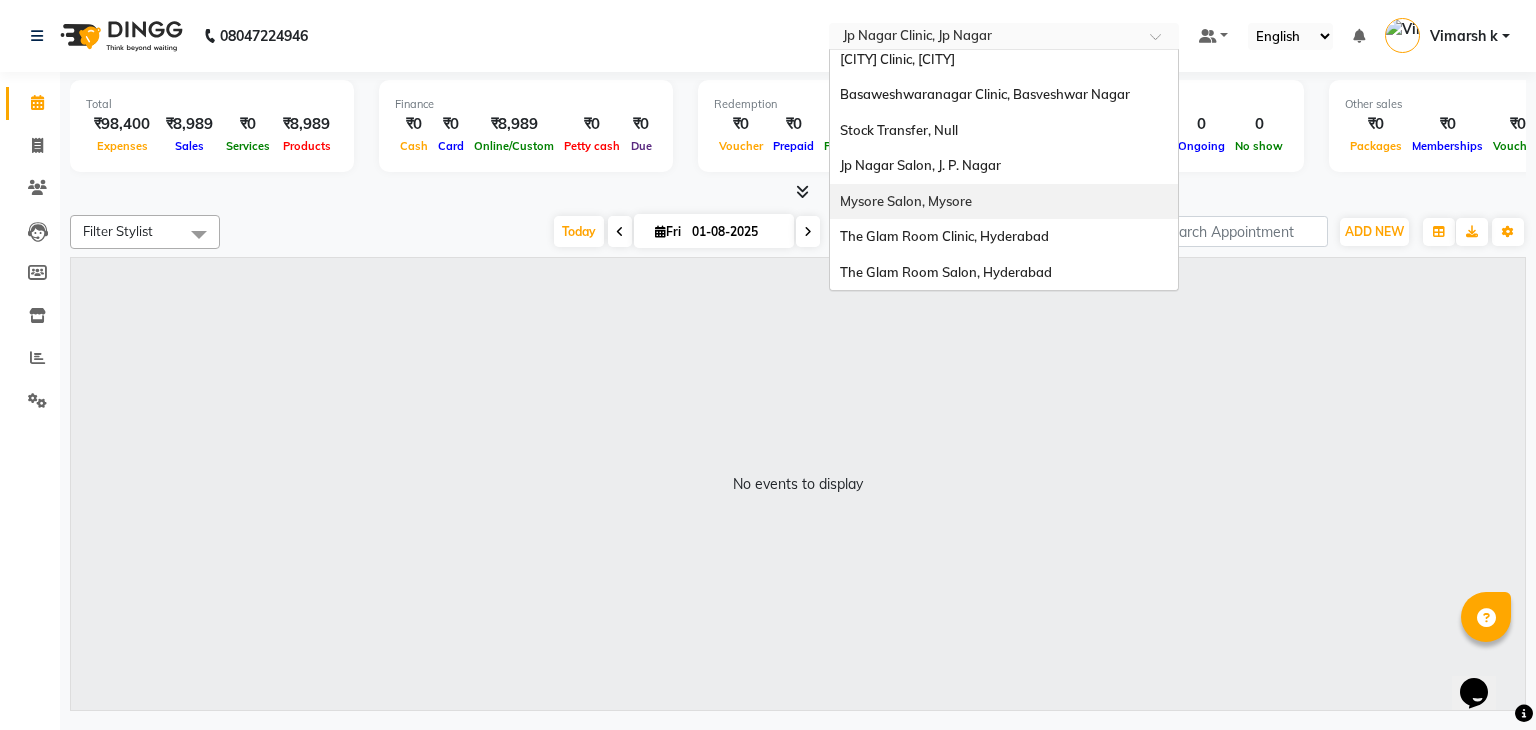 click on "Mysore Salon, Mysore" at bounding box center [1004, 202] 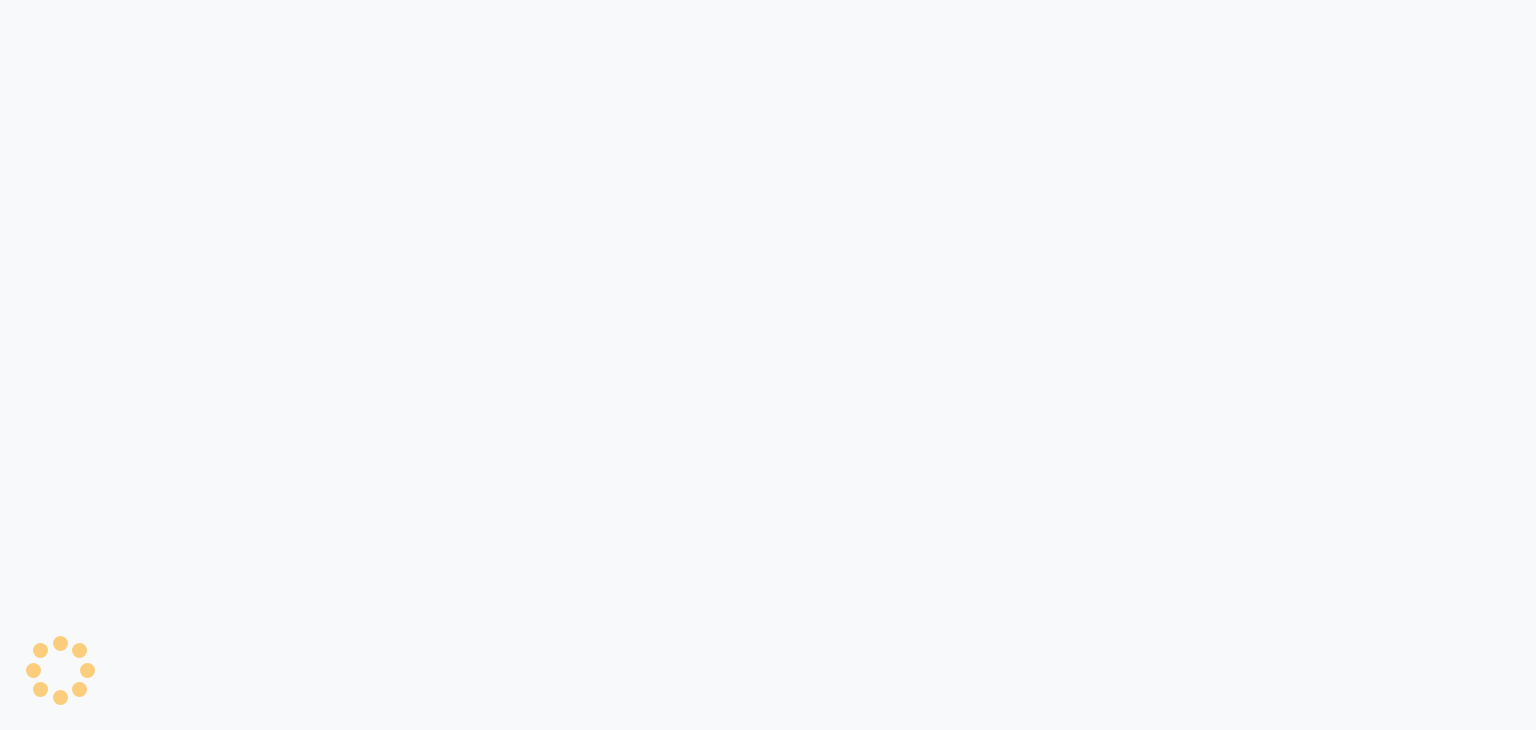 scroll, scrollTop: 0, scrollLeft: 0, axis: both 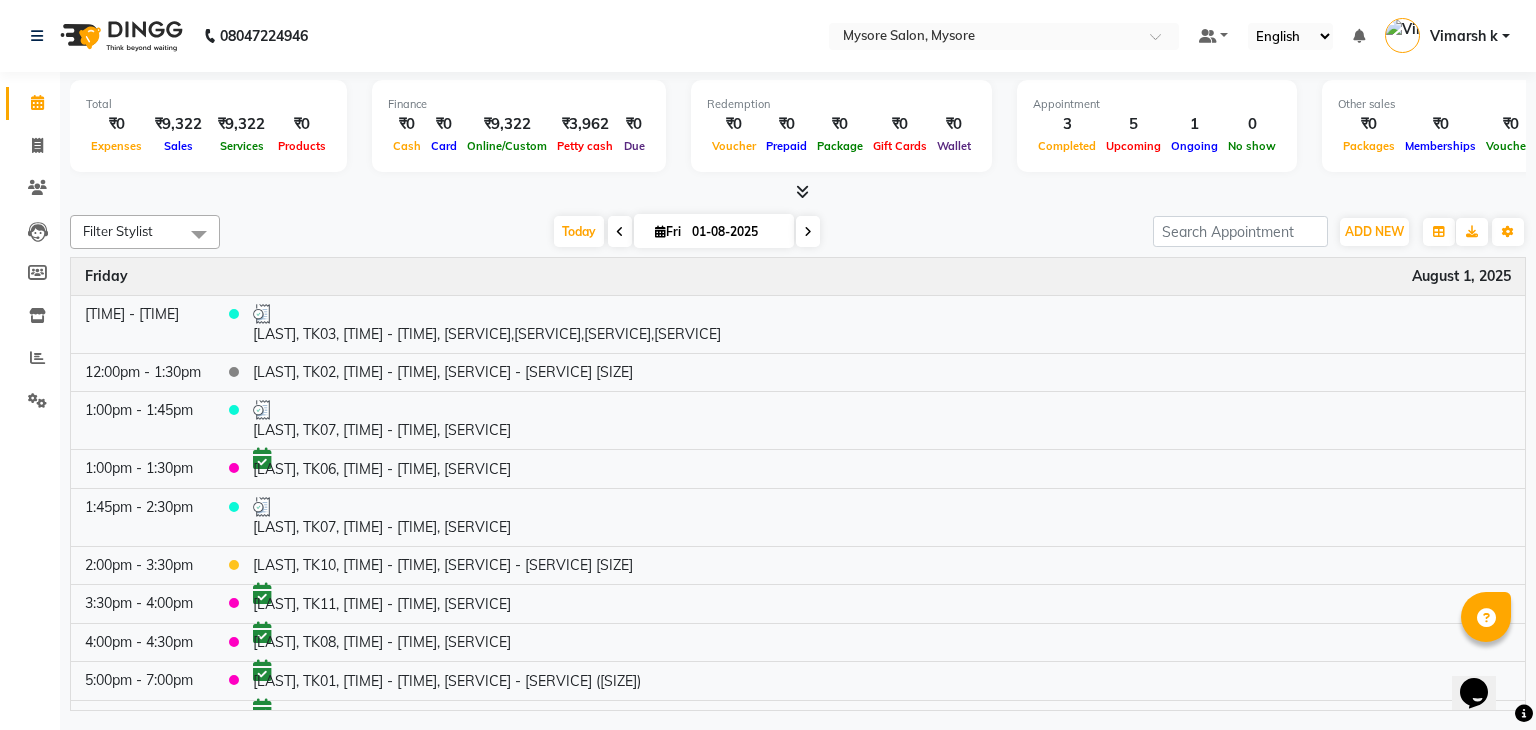 click on "[PHONE] Select Location × Mysore Salon, Mysore Default Panel My Panel English ENGLISH Español العربية मराठी हिंदी ગુજરાતી தமிழ் 中文 Notifications nothing to show Vimarsh k Manage Profile Change Password Sign out  Version:3.15.11" 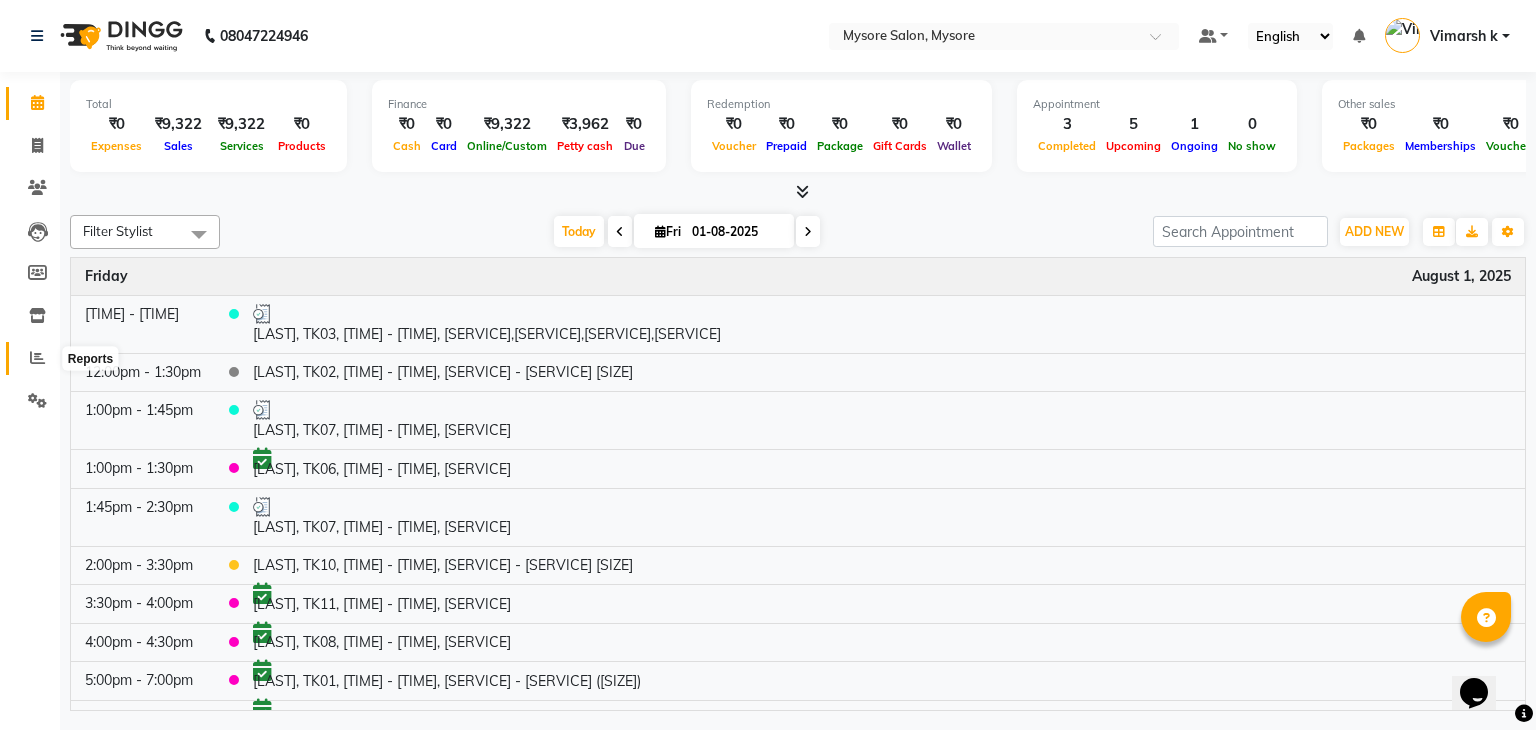 click 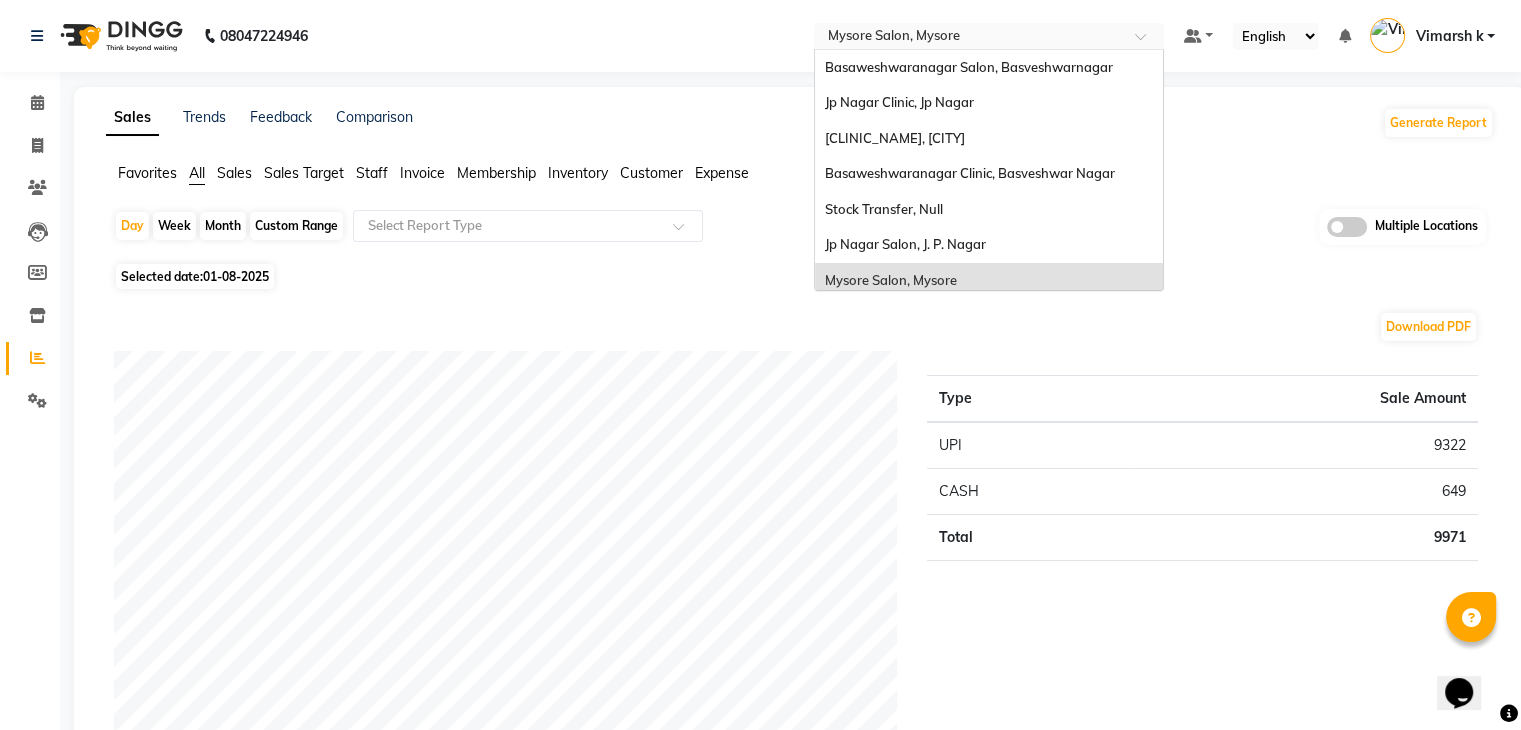 click at bounding box center (969, 38) 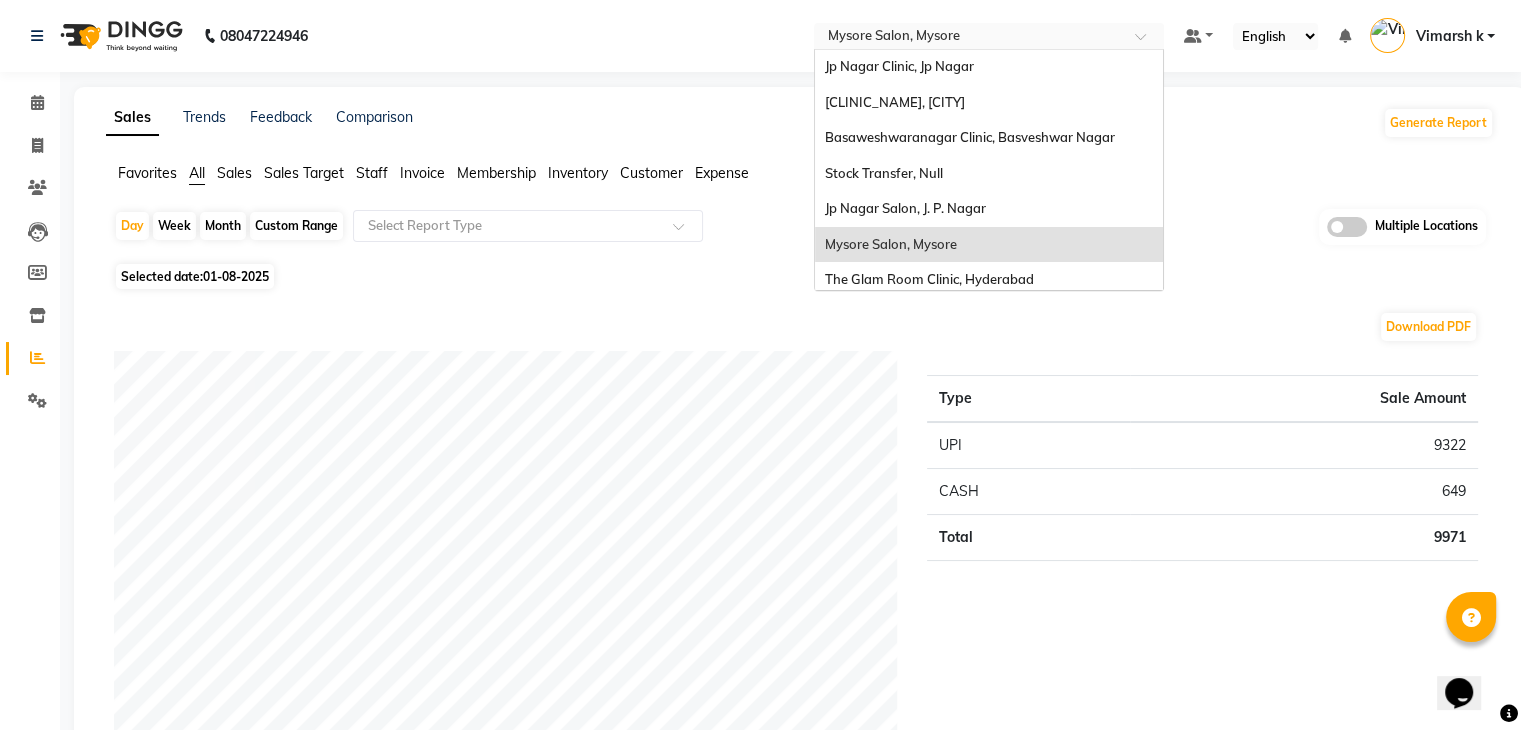 scroll, scrollTop: 0, scrollLeft: 0, axis: both 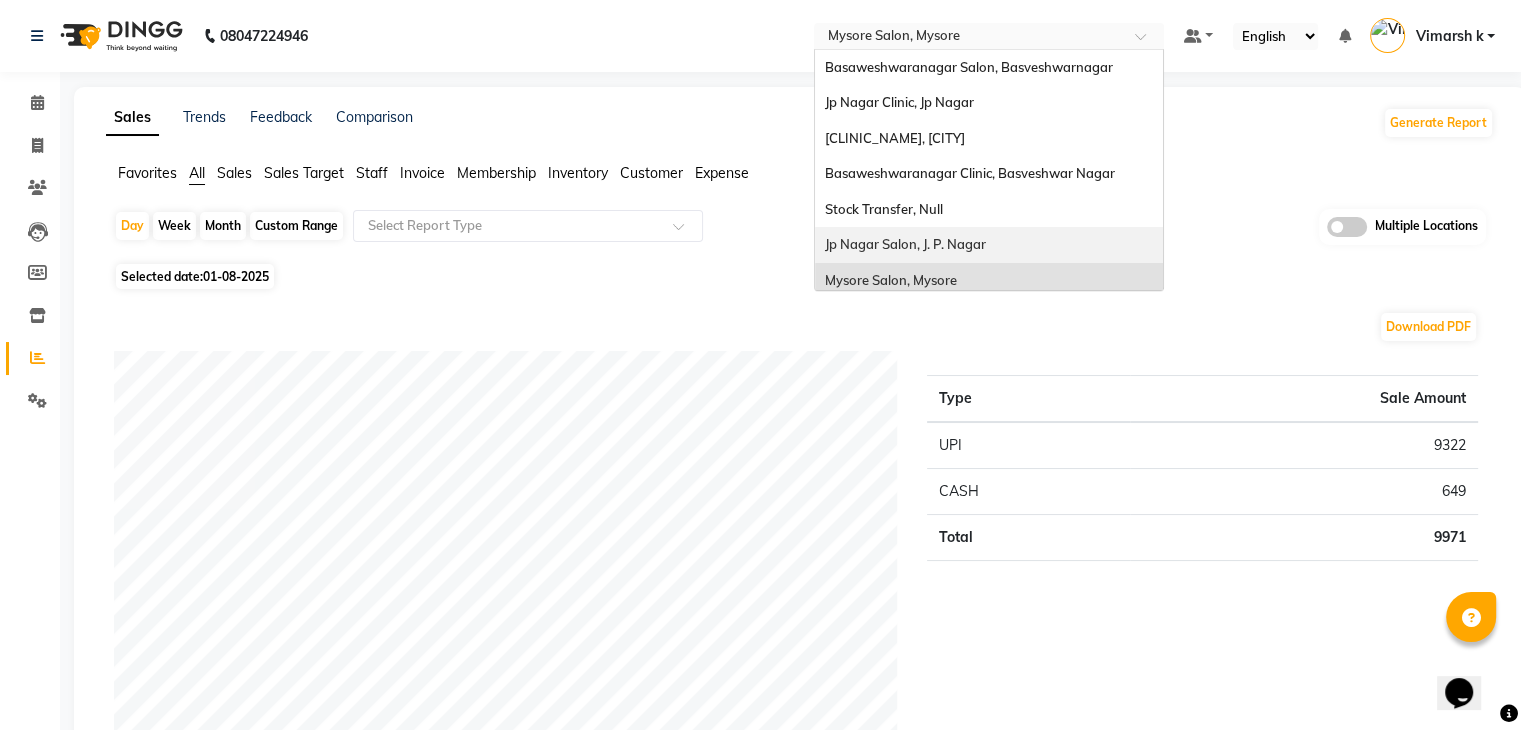 click on "Jp Nagar Salon, J. P. Nagar" at bounding box center (905, 244) 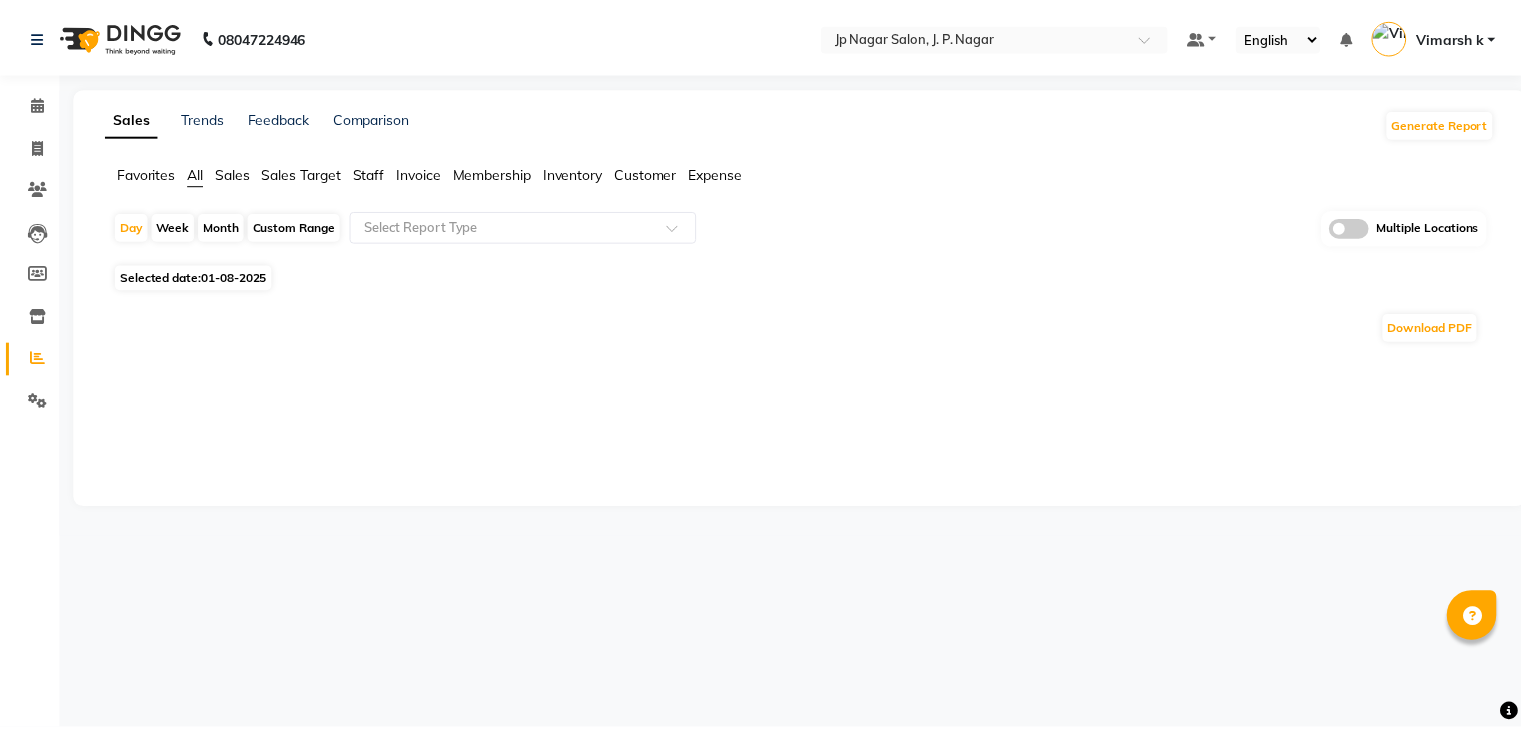scroll, scrollTop: 0, scrollLeft: 0, axis: both 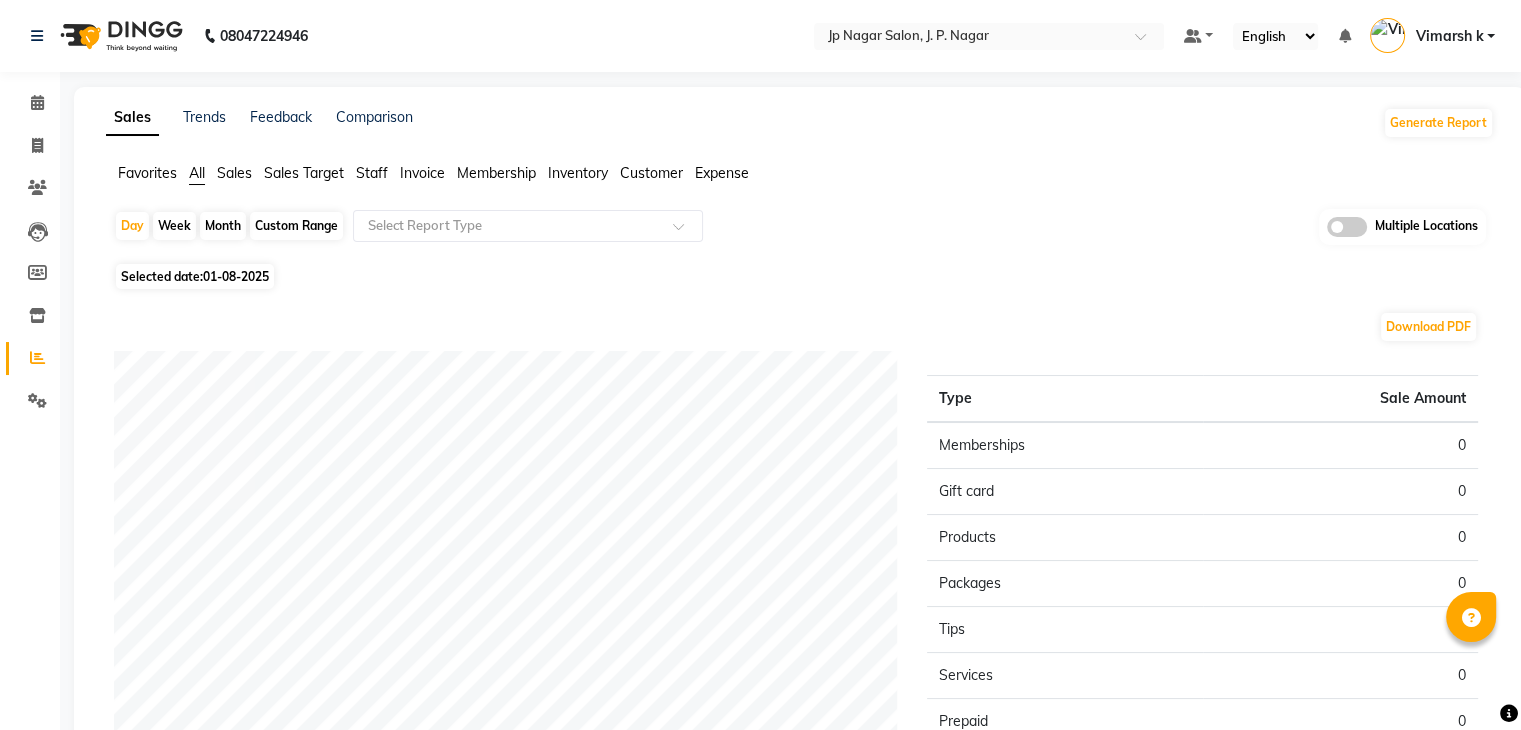 click on "Selected date:  01-08-2025" 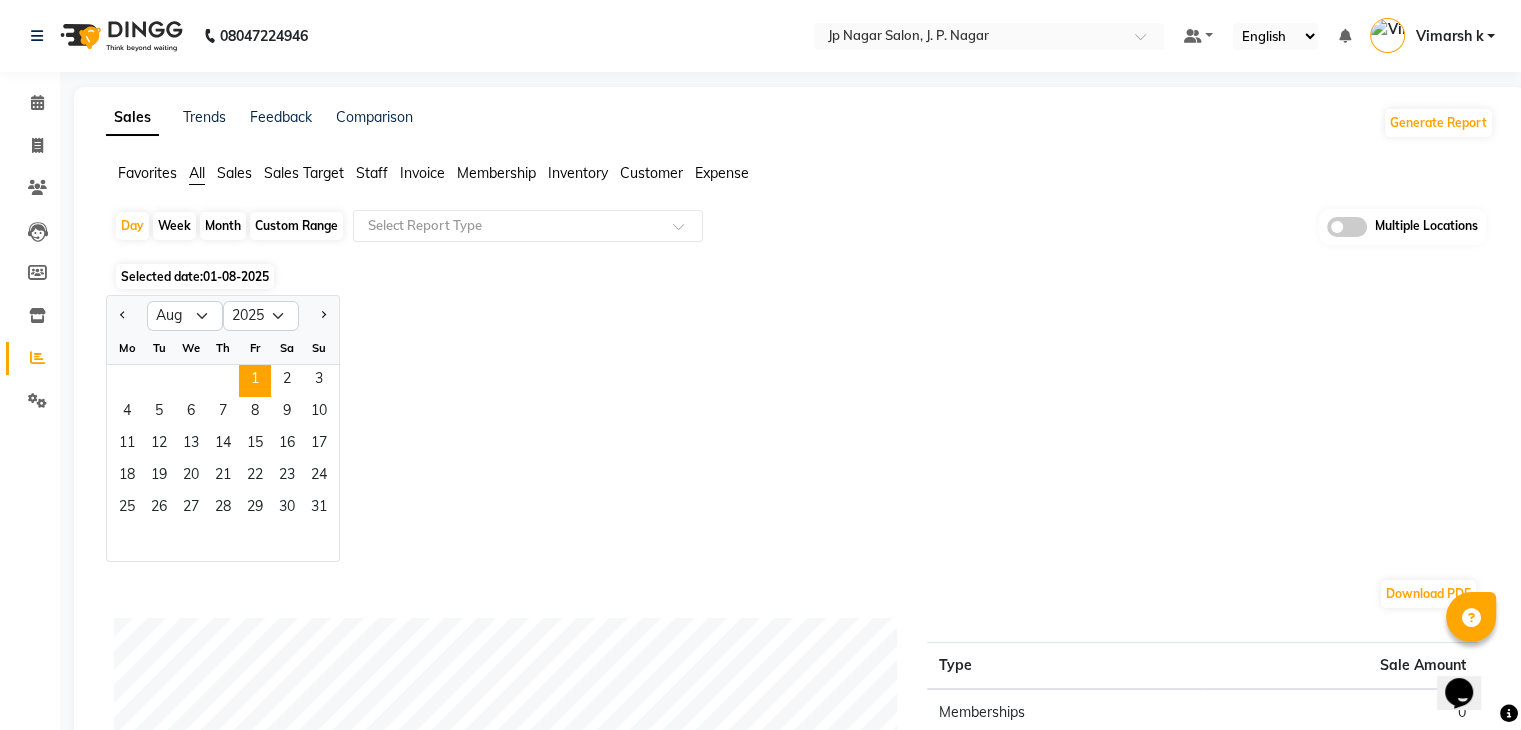 scroll, scrollTop: 0, scrollLeft: 0, axis: both 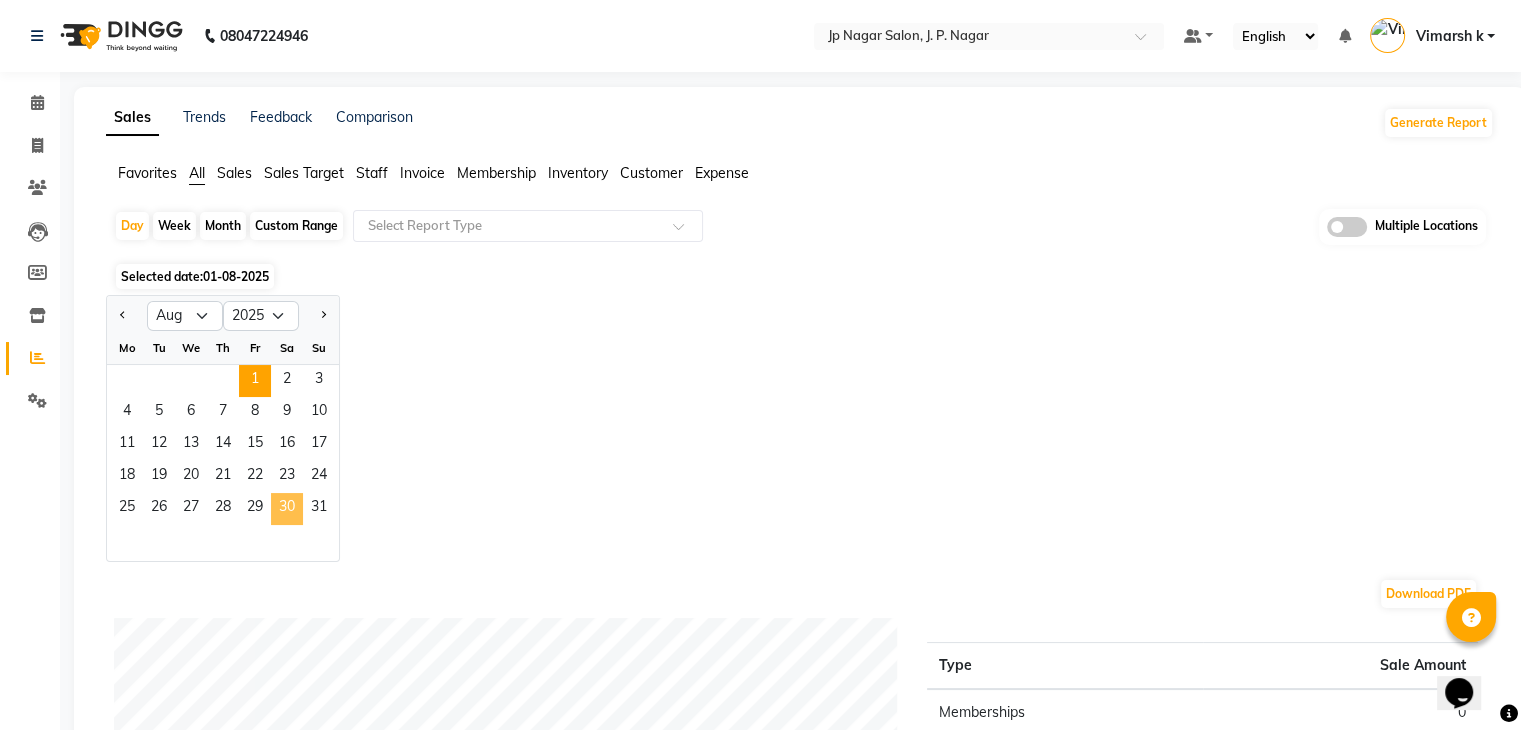 click on "30" 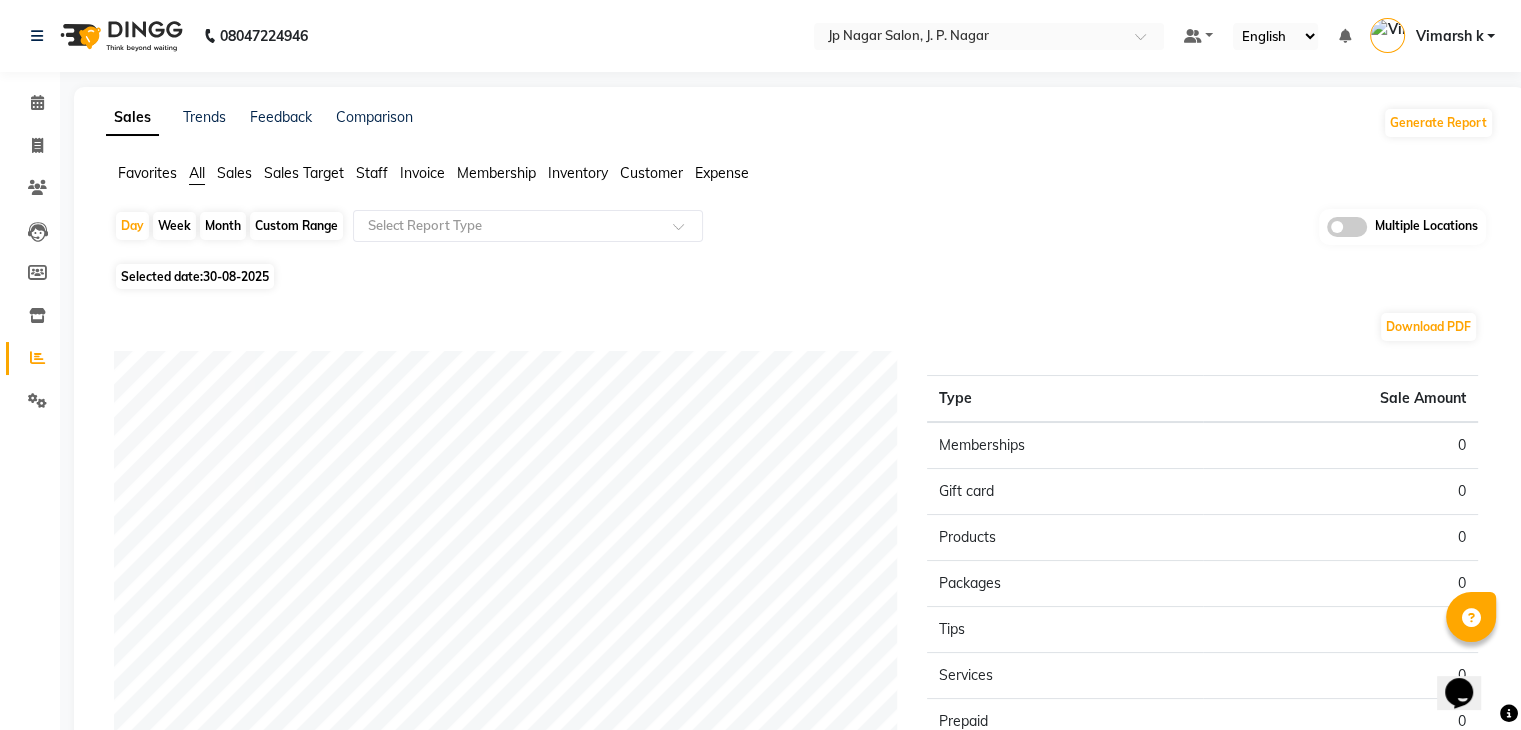 click 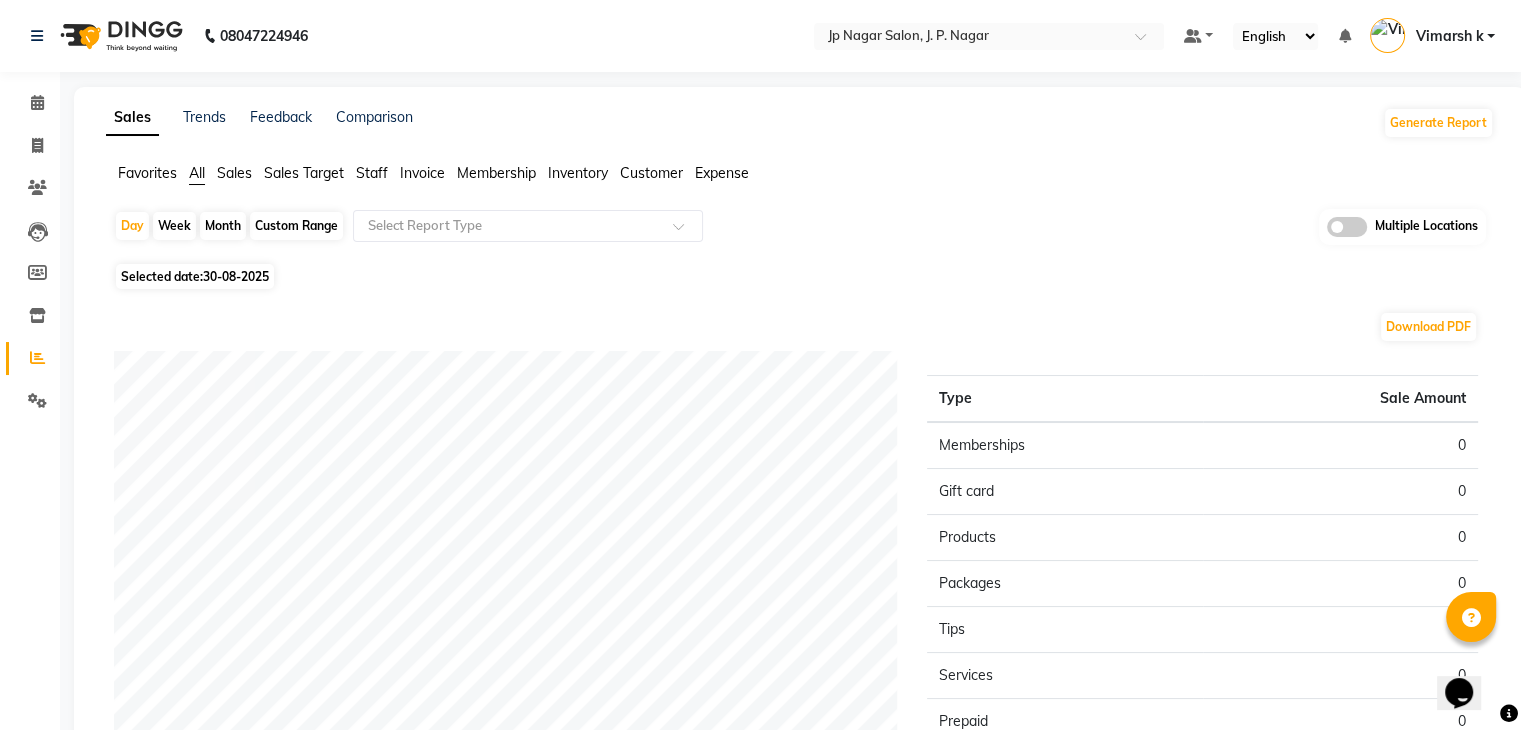 click 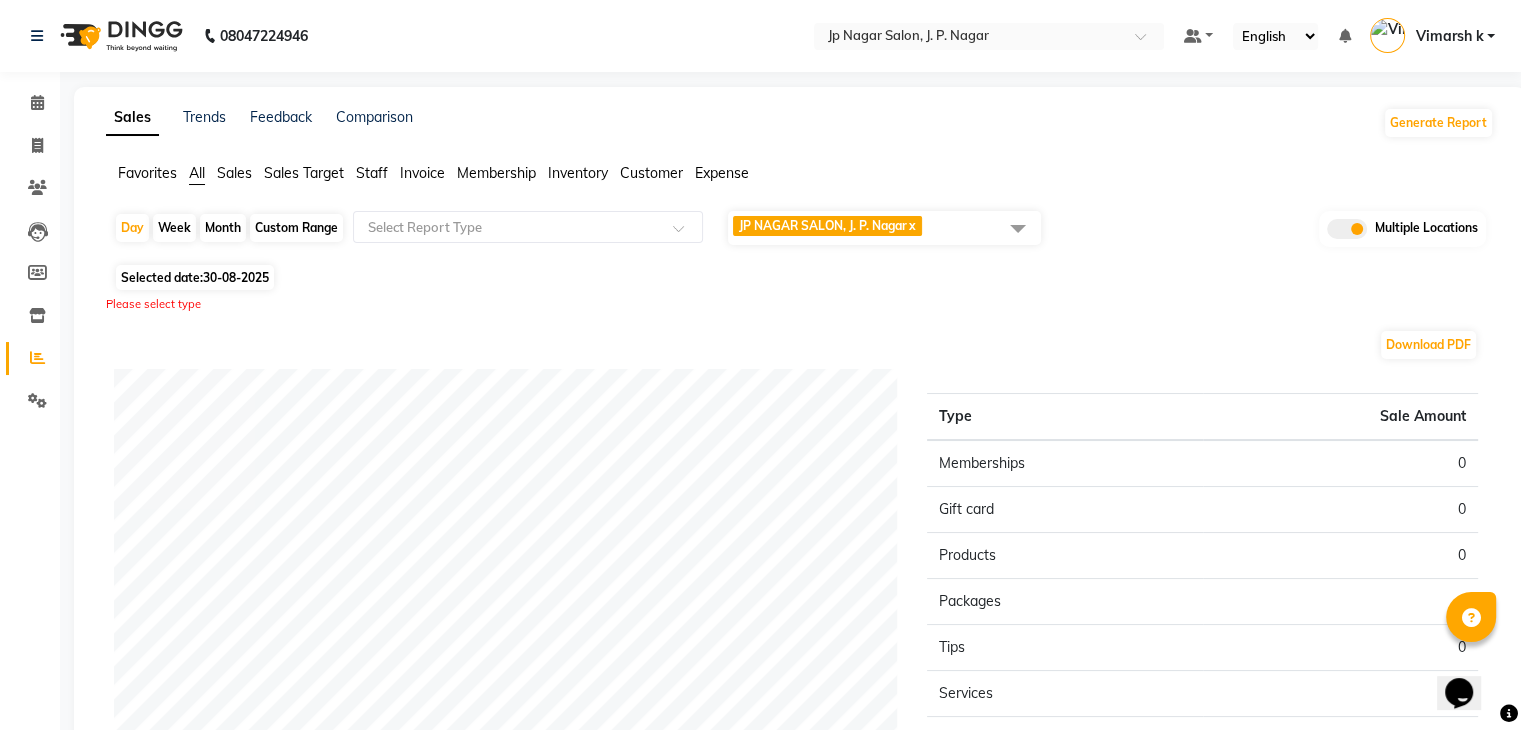 click 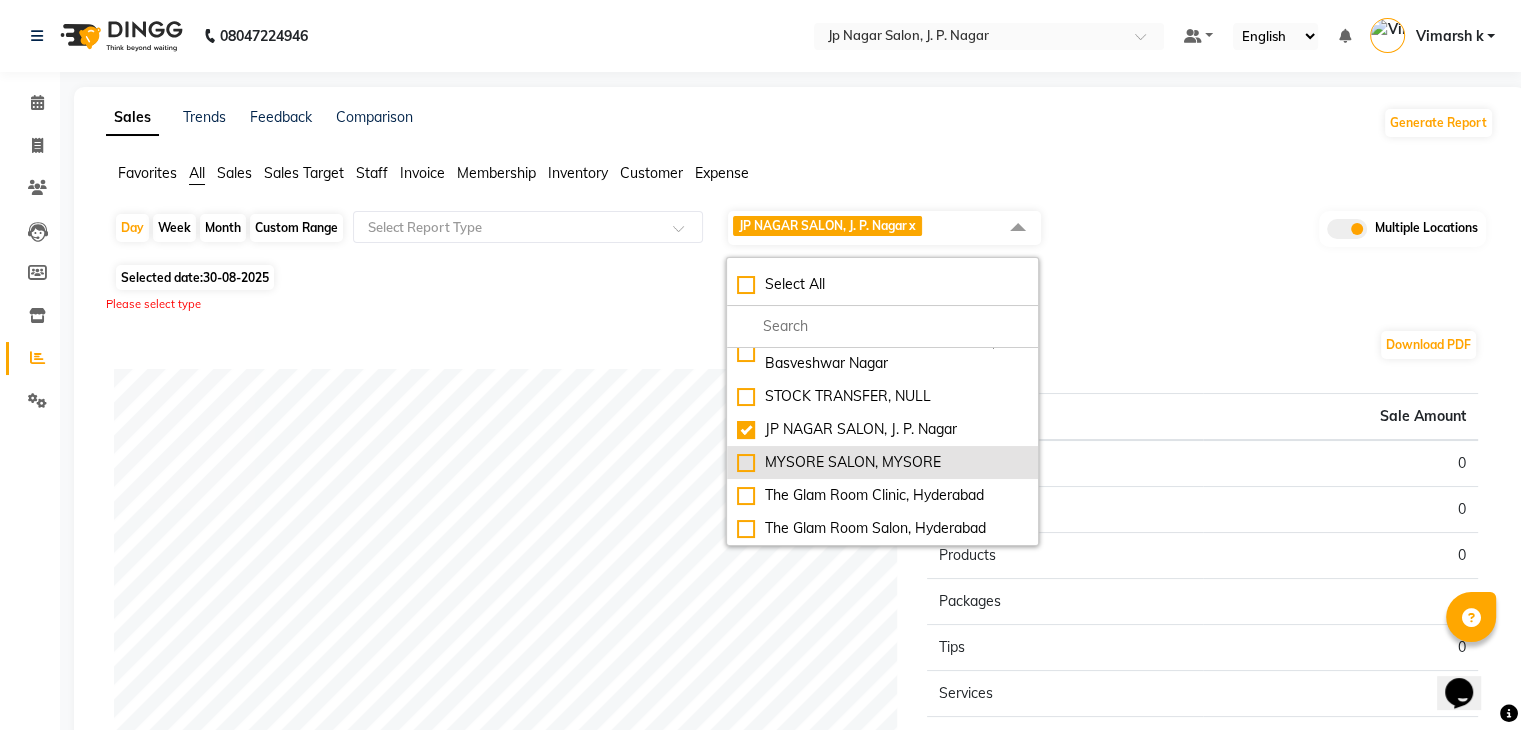 scroll, scrollTop: 0, scrollLeft: 0, axis: both 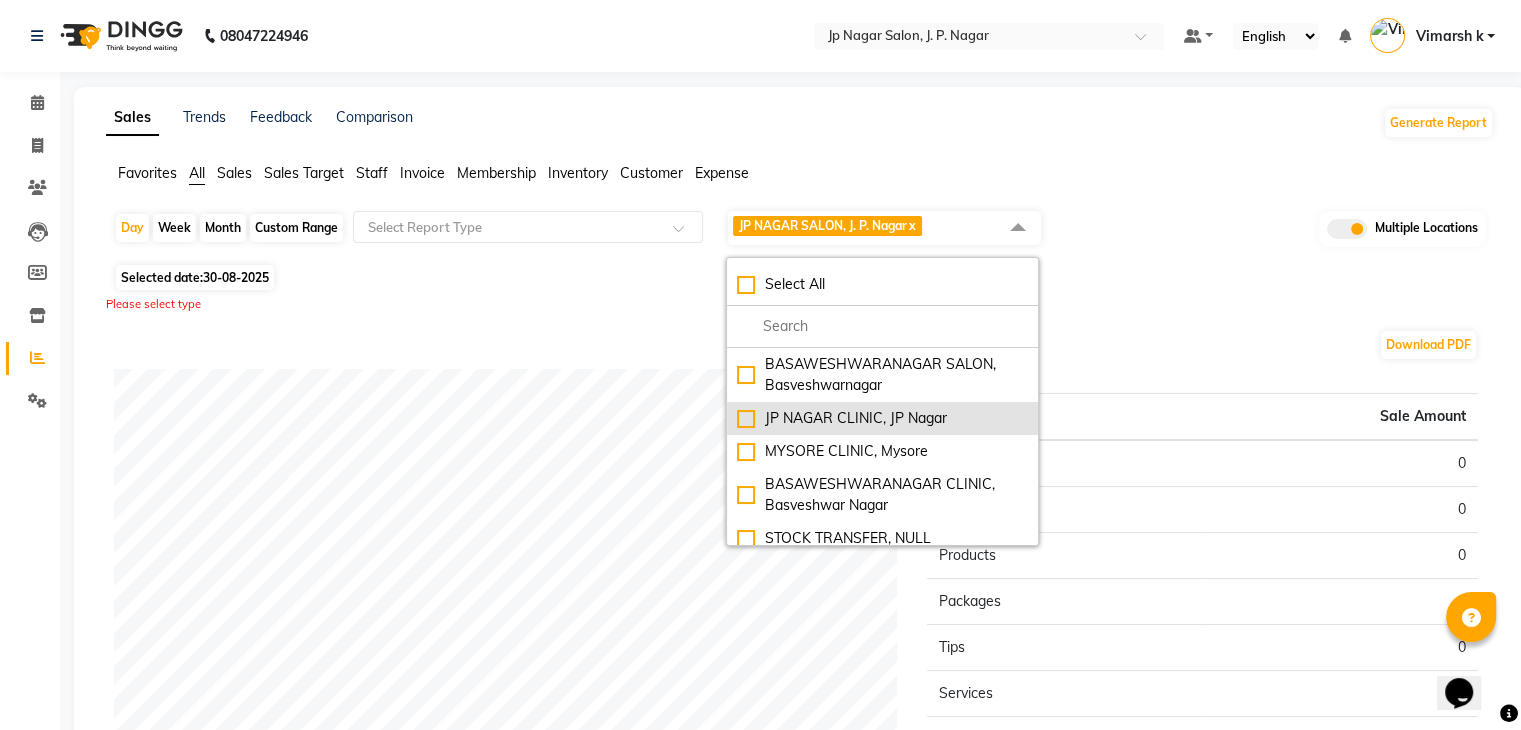 click on "JP NAGAR CLINIC, JP Nagar" 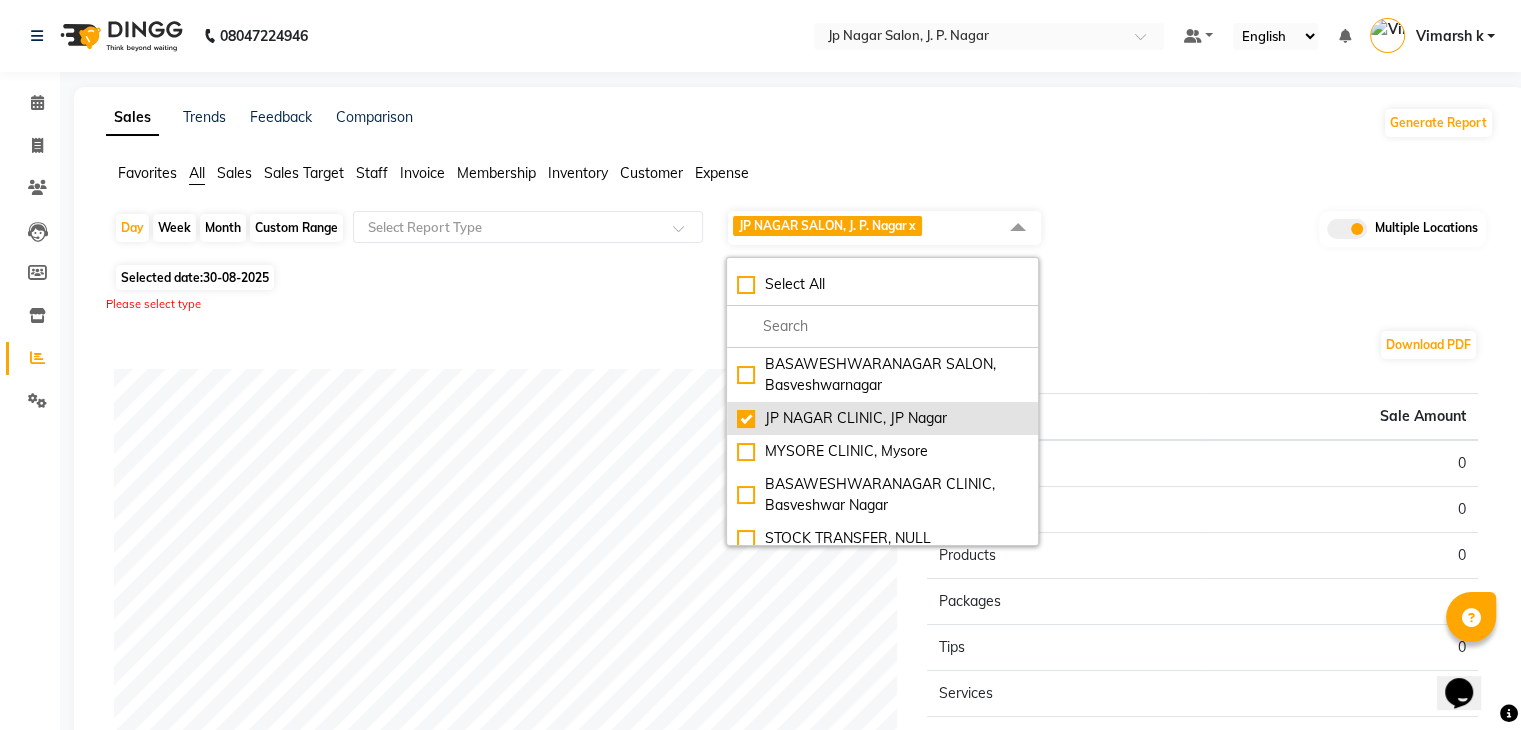 checkbox on "true" 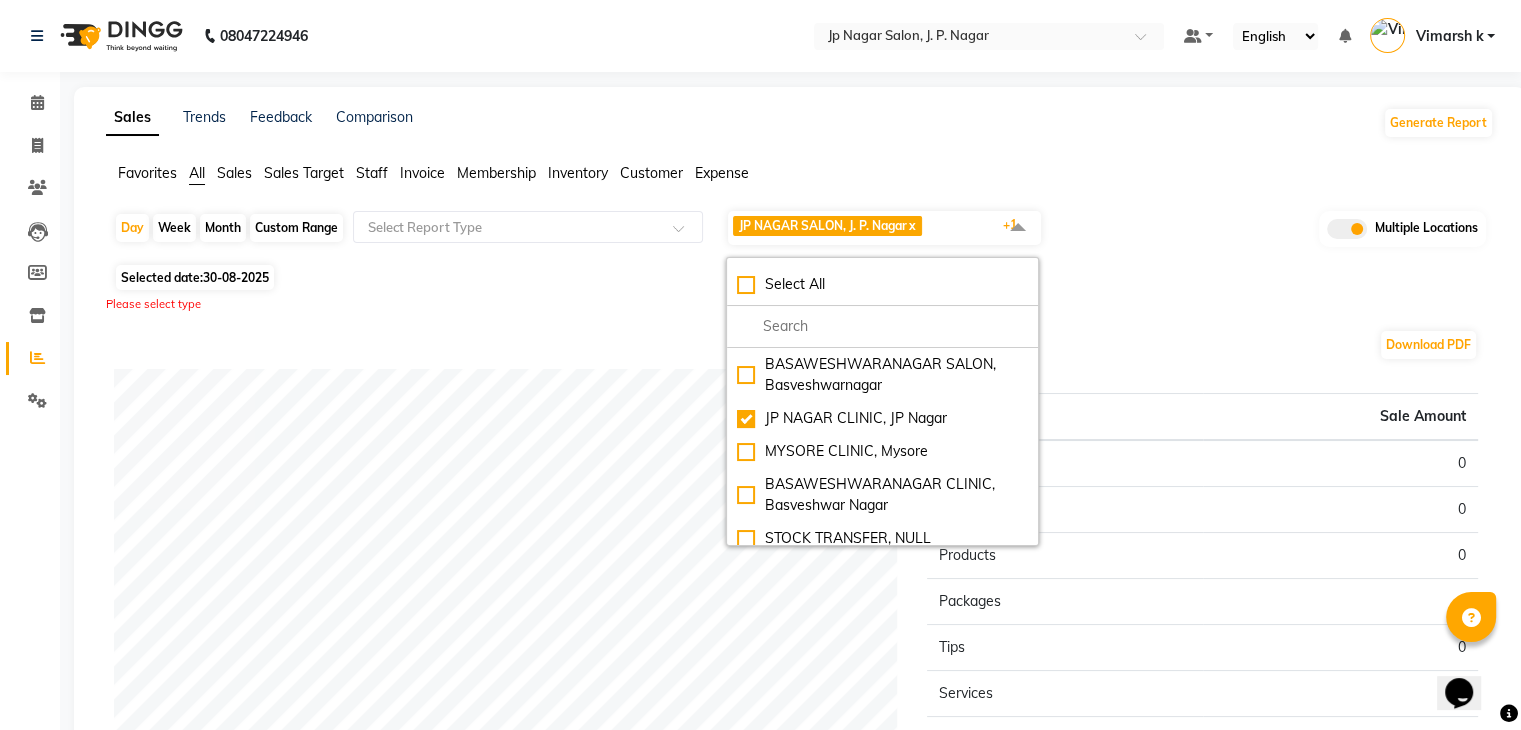 click on "Day Week Month Custom Range Select Report Type JP NAGAR SALON, J. P. Nagar x JP NAGAR CLINIC, JP Nagar x +1 Select All BASAWESHWARANAGAR SALON, Basveshwarnagar JP NAGAR CLINIC, JP Nagar MYSORE CLINIC, Mysore BASAWESHWARANAGAR CLINIC, Basveshwar Nagar STOCK TRANSFER, NULL JP NAGAR SALON, J. P. Nagar MYSORE SALON, Mysore The Glam Room Clinic, Hyderabad The Glam Room Salon, Hyderabad Multiple Locations" 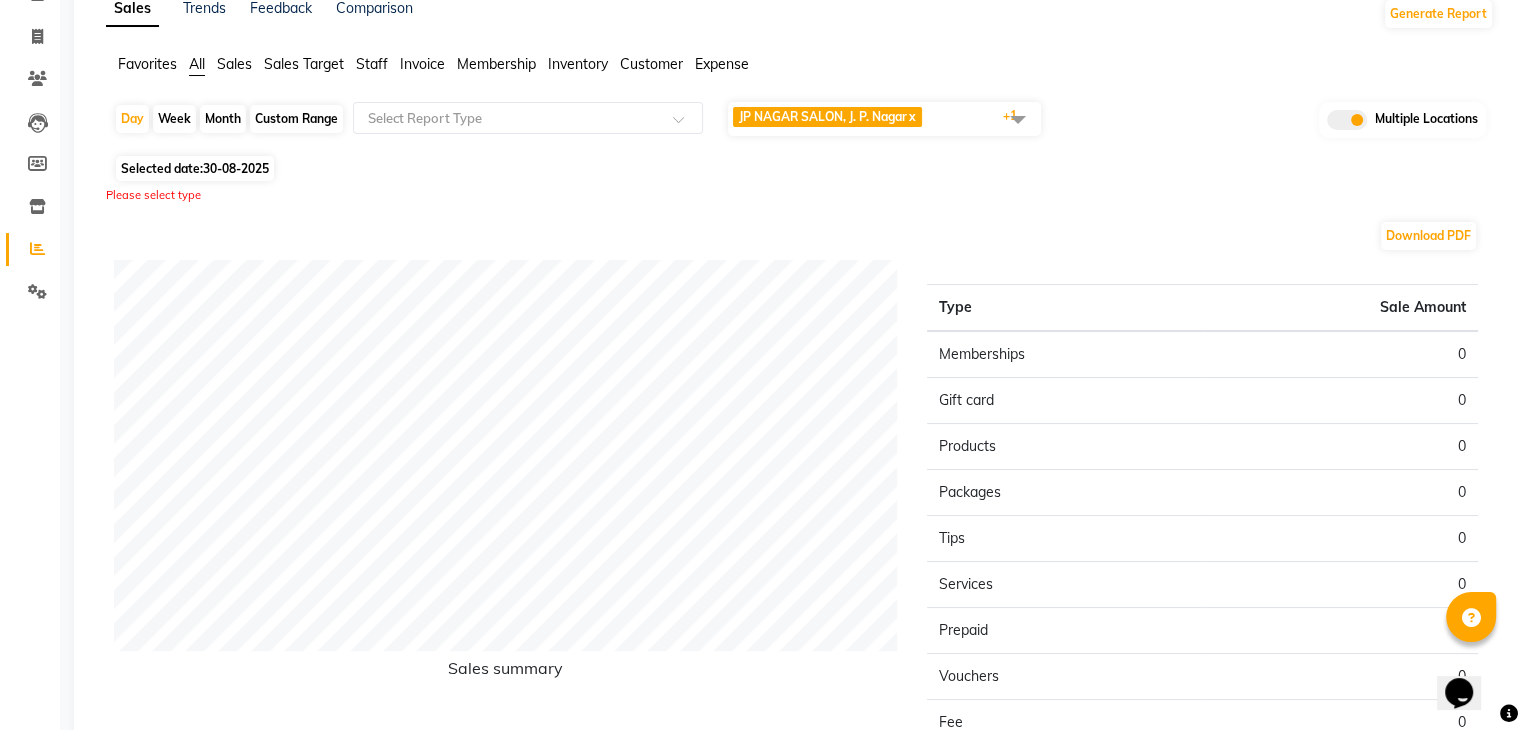 scroll, scrollTop: 0, scrollLeft: 0, axis: both 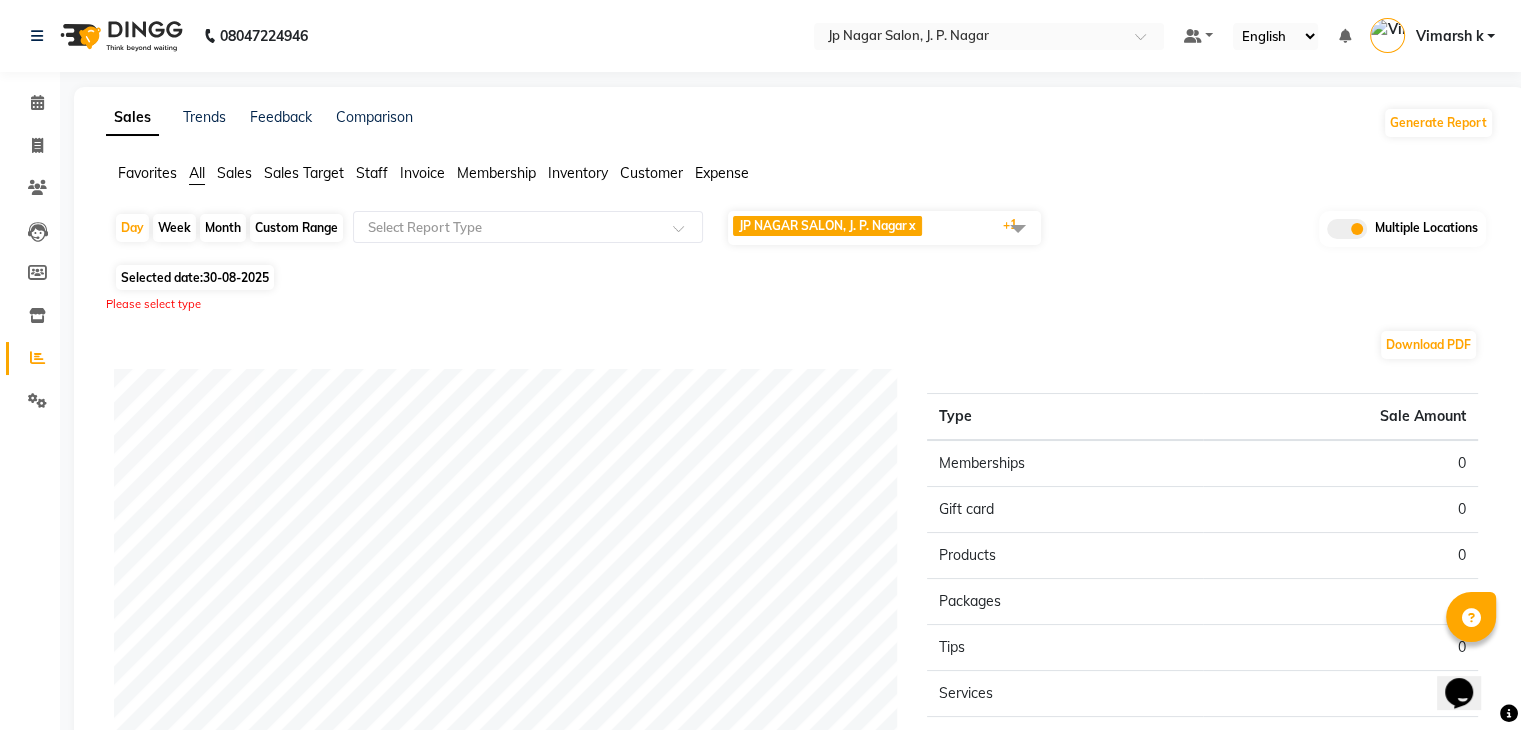 click on "30-08-2025" 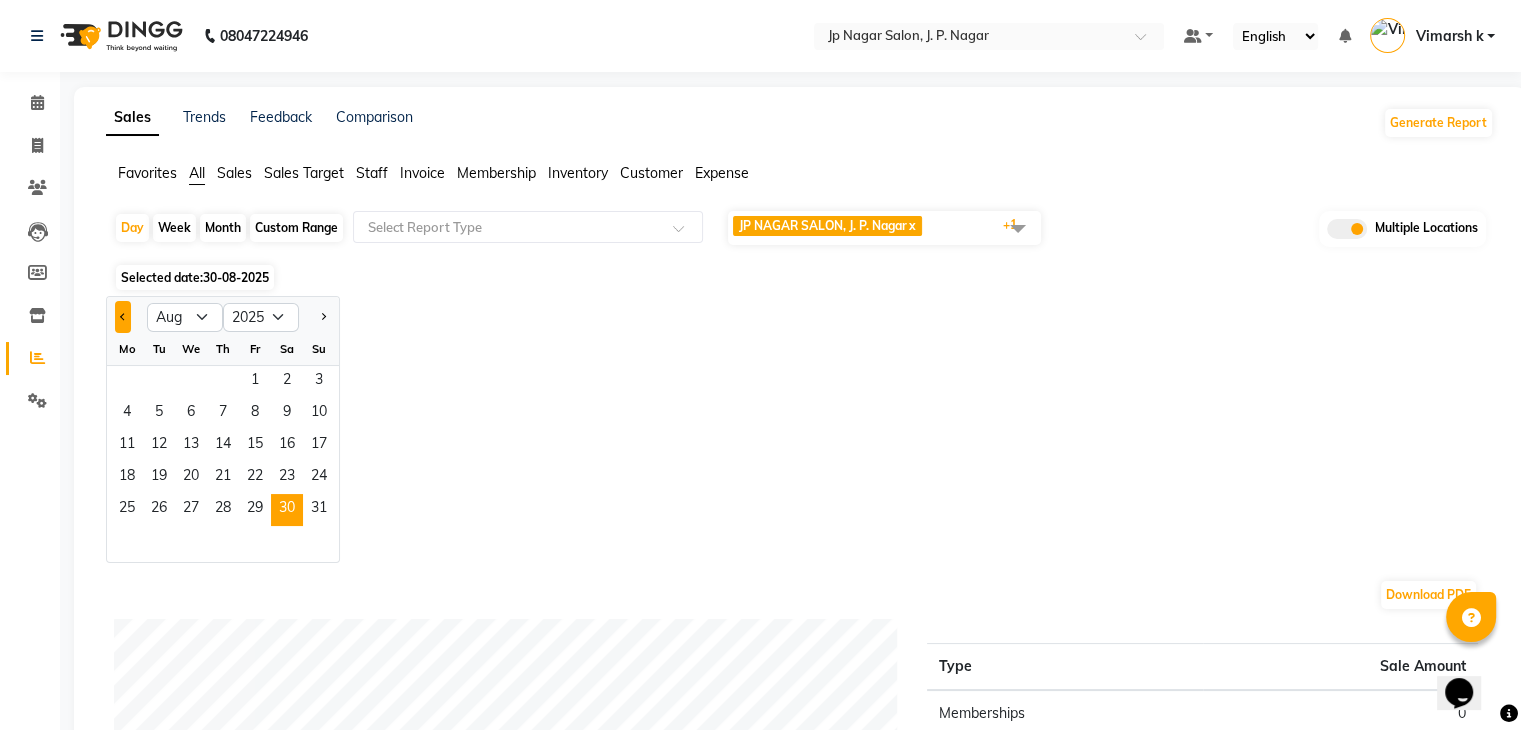 click 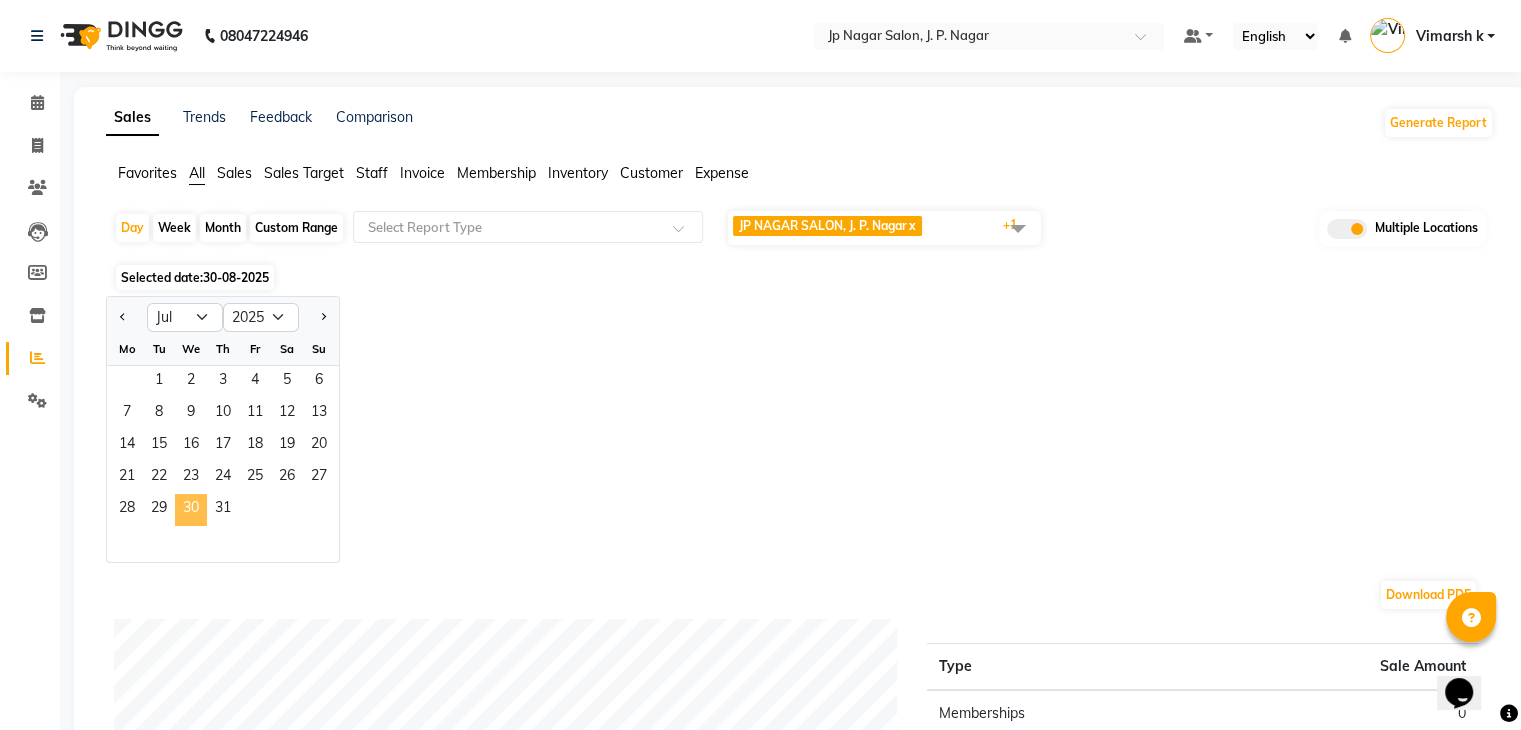 click on "30" 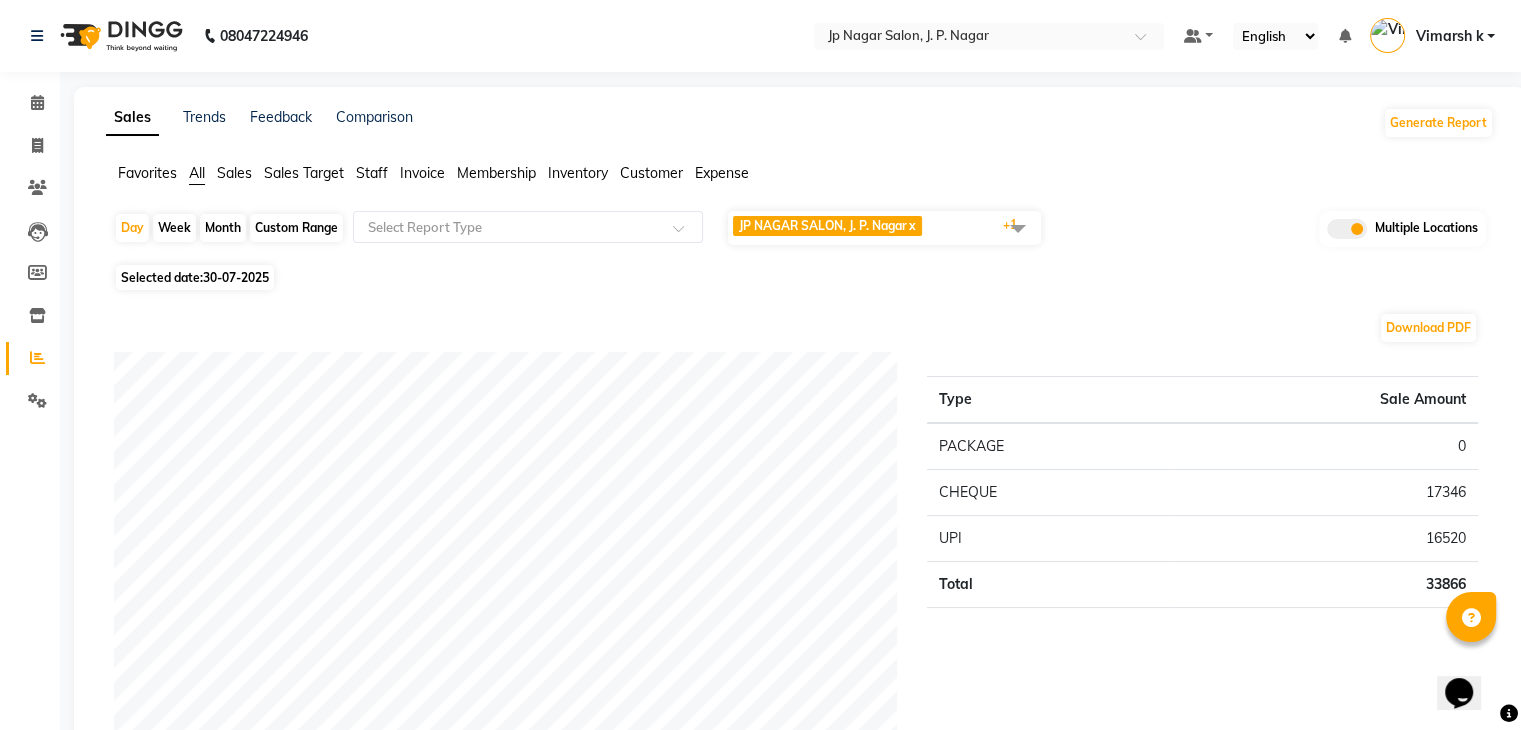 click on "Day Week Month Custom Range Select Report Type JP NAGAR SALON, J. P. Nagar x JP NAGAR CLINIC, JP Nagar x +1 Select All BASAWESHWARANAGAR SALON, Basveshwarnagar JP NAGAR CLINIC, JP Nagar MYSORE CLINIC, Mysore BASAWESHWARANAGAR CLINIC, Basveshwar Nagar STOCK TRANSFER, NULL JP NAGAR SALON, J. P. Nagar MYSORE SALON, Mysore The Glam Room Clinic, Hyderabad The Glam Room Salon, Hyderabad Multiple Locations" 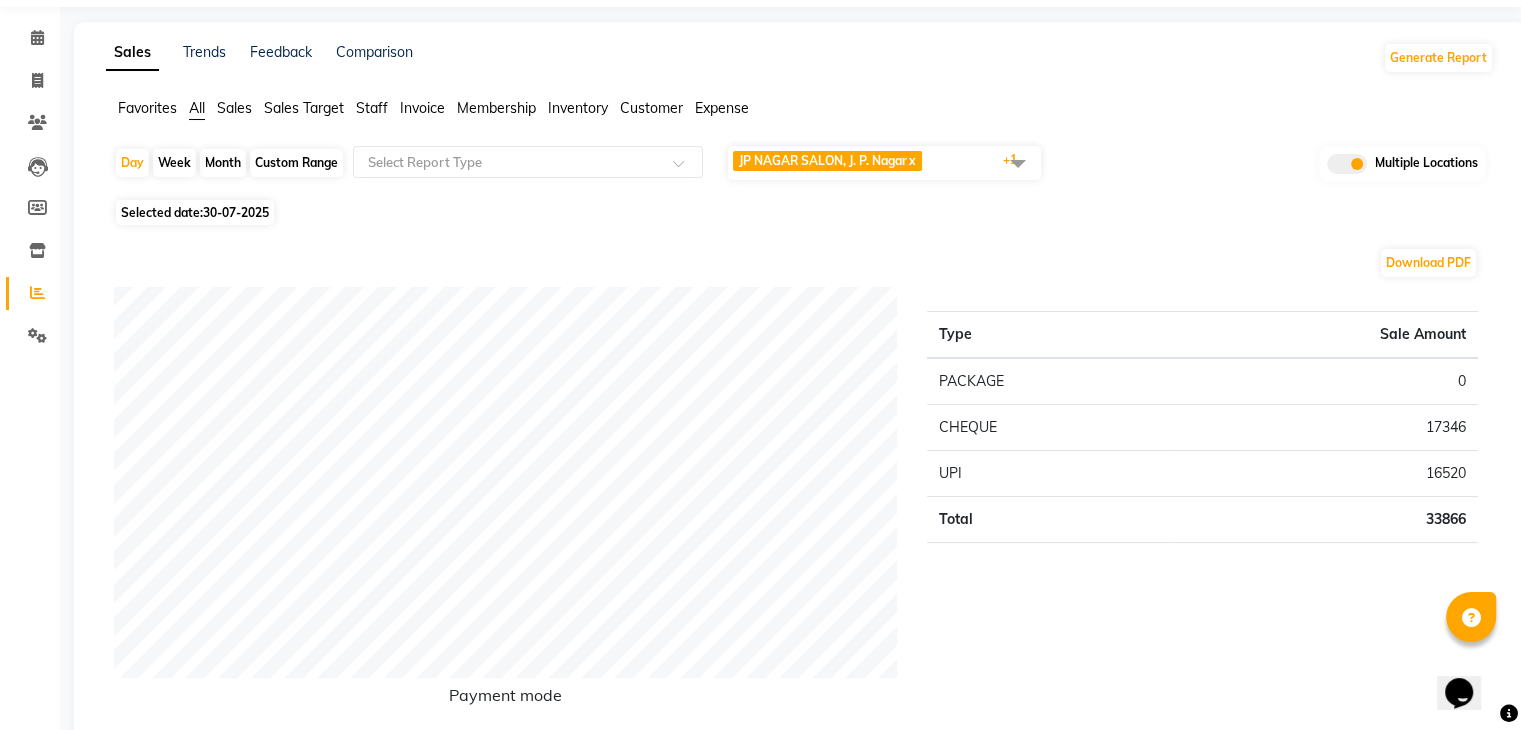 scroll, scrollTop: 100, scrollLeft: 0, axis: vertical 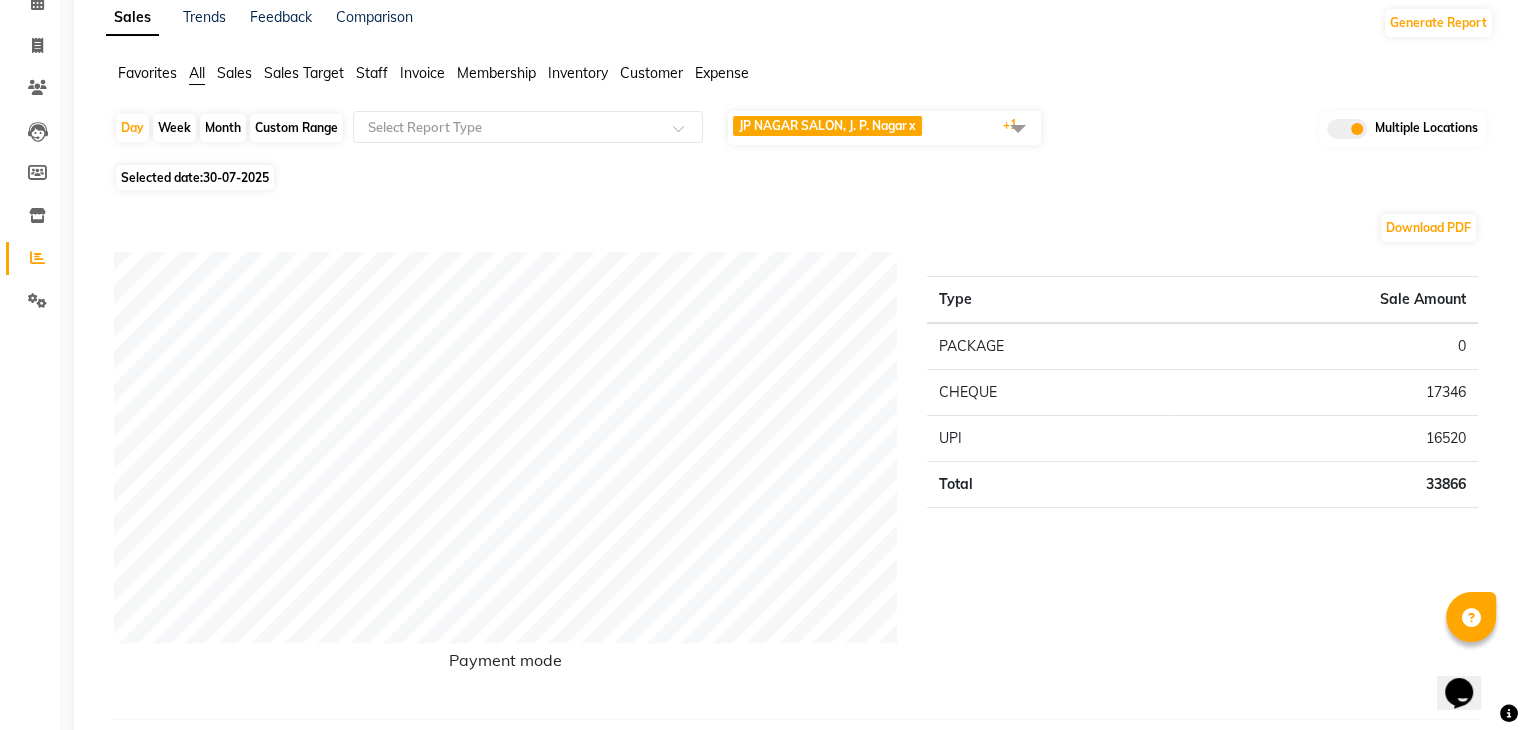 click on "Day Week Month Custom Range Select Report Type JP NAGAR SALON, J. P. Nagar x JP NAGAR CLINIC, JP Nagar x +1 Select All BASAWESHWARANAGAR SALON, Basveshwarnagar JP NAGAR CLINIC, JP Nagar MYSORE CLINIC, Mysore BASAWESHWARANAGAR CLINIC, Basveshwar Nagar STOCK TRANSFER, NULL JP NAGAR SALON, J. P. Nagar MYSORE SALON, Mysore The Glam Room Clinic, Hyderabad The Glam Room Salon, Hyderabad Multiple Locations" 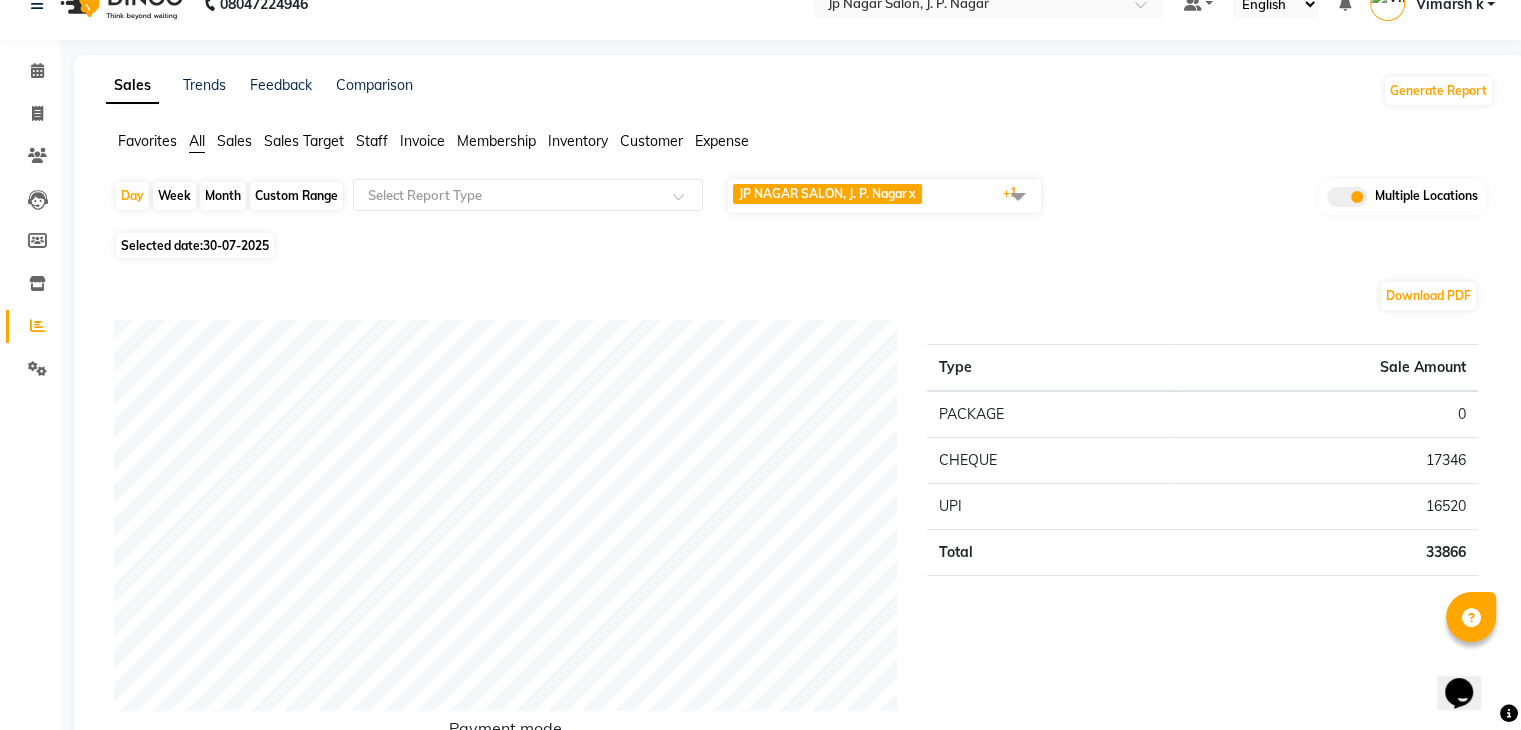 scroll, scrollTop: 0, scrollLeft: 0, axis: both 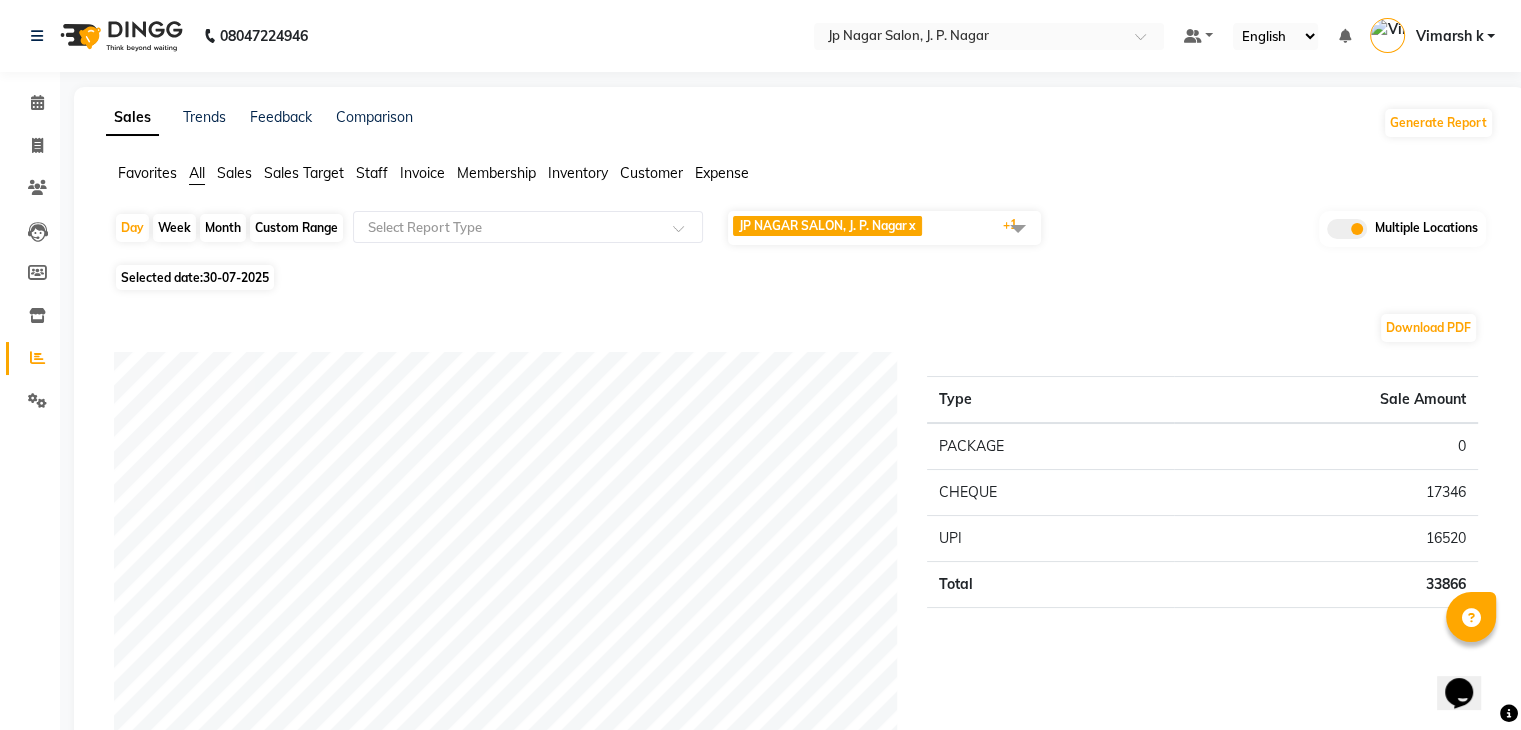 click 